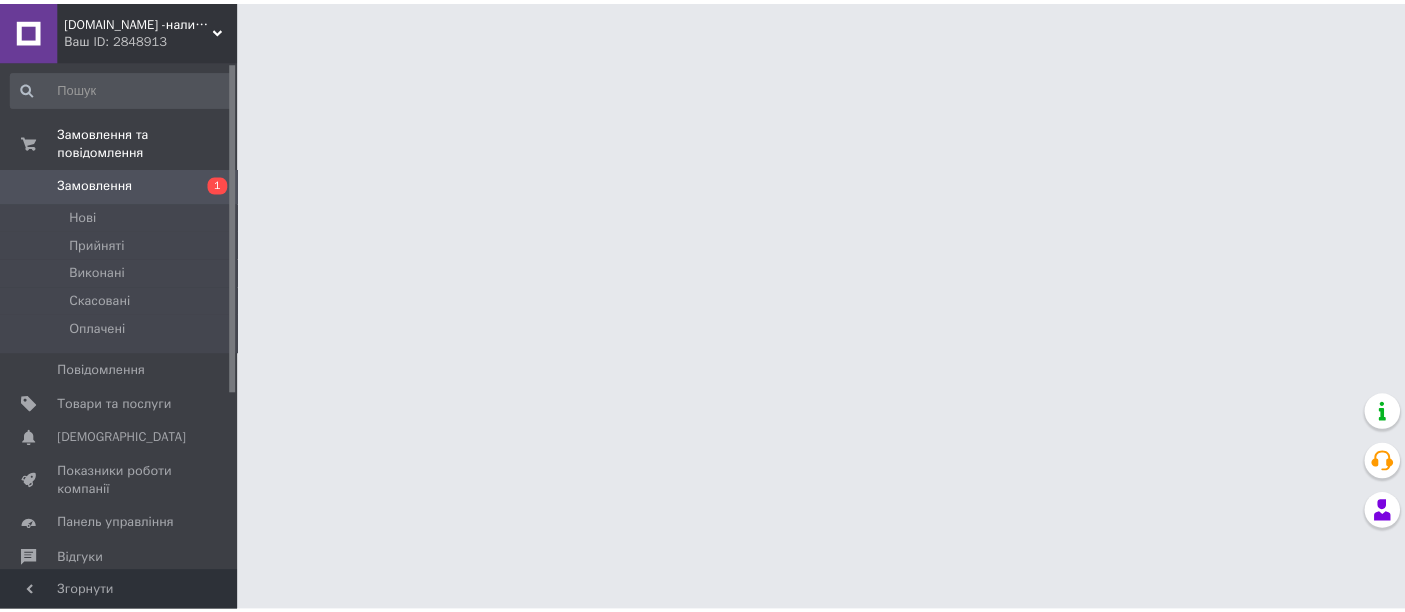 scroll, scrollTop: 0, scrollLeft: 0, axis: both 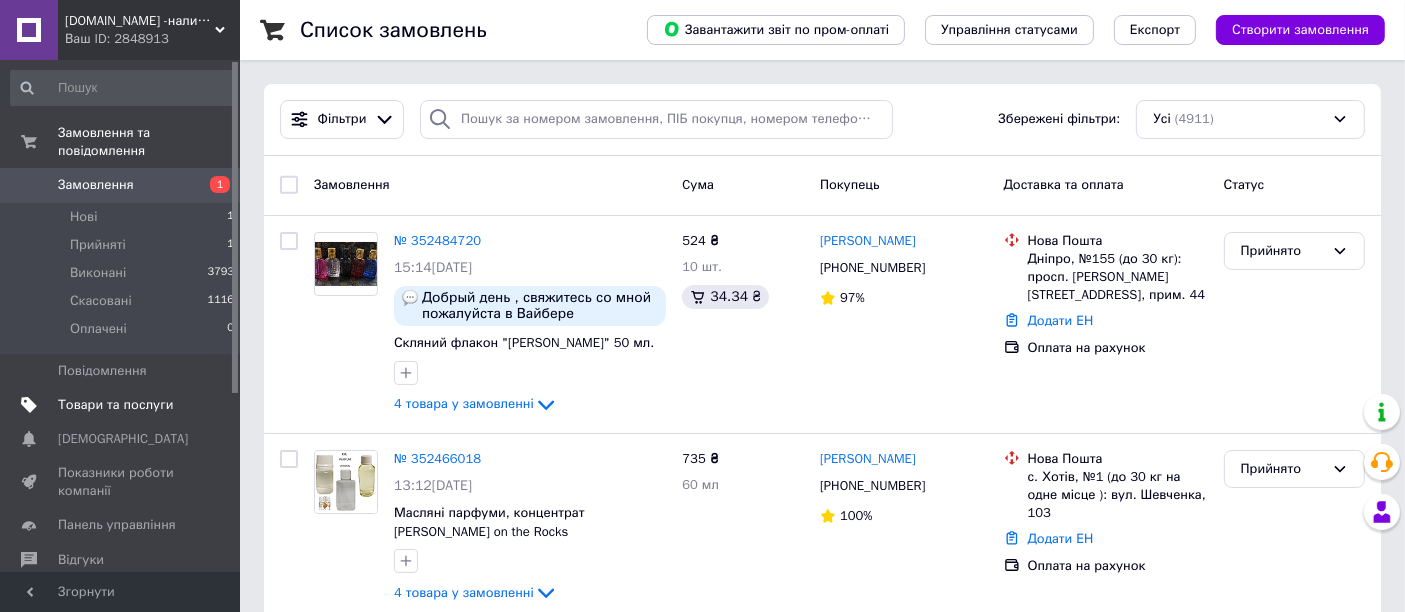 click on "Товари та послуги" at bounding box center (115, 405) 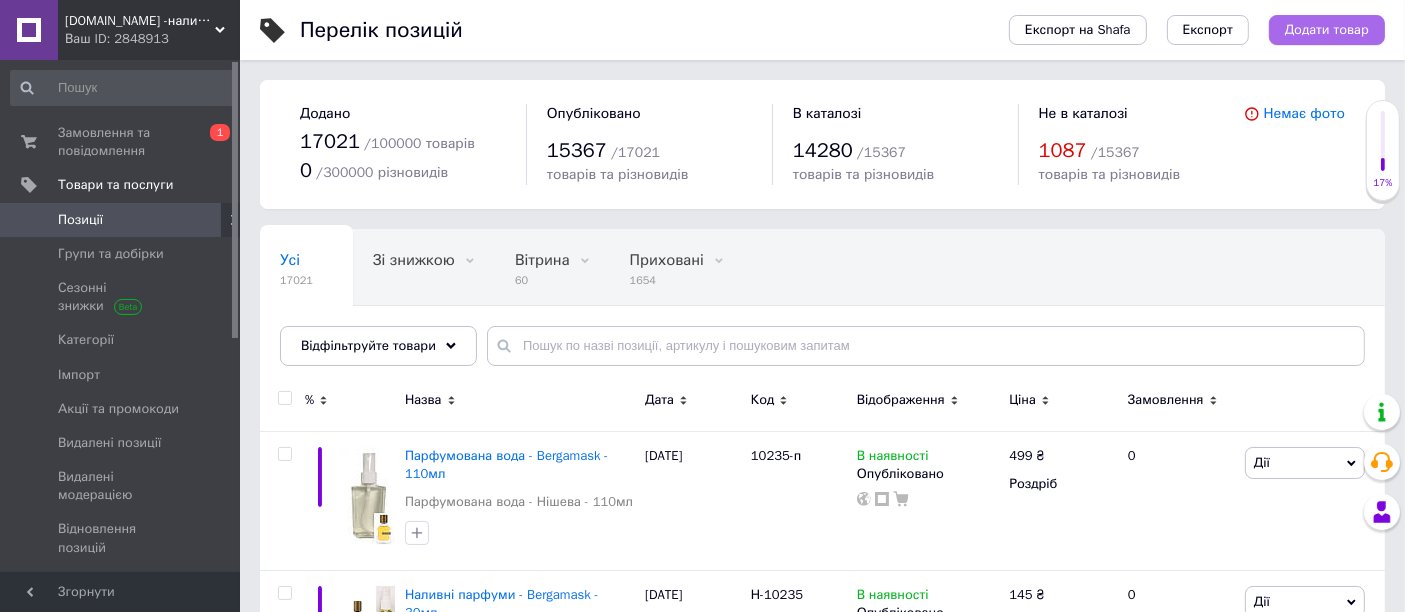click on "Додати товар" at bounding box center [1327, 30] 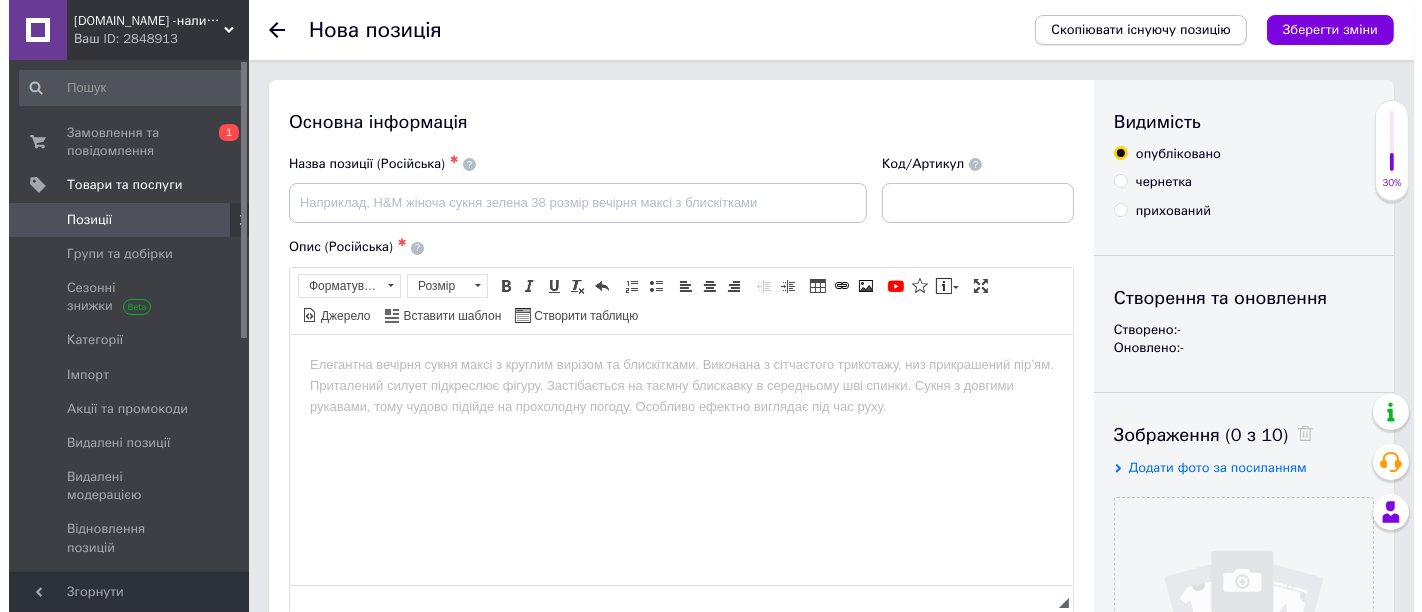 scroll, scrollTop: 0, scrollLeft: 0, axis: both 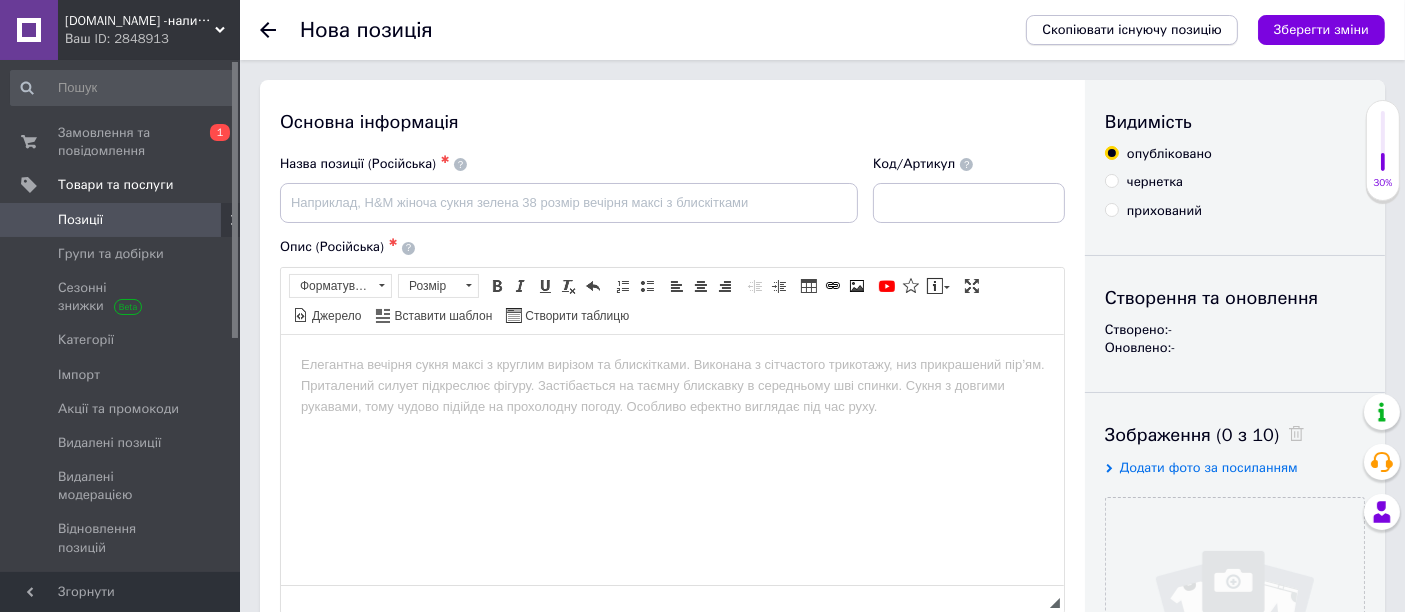 click on "Скопіювати існуючу позицію" at bounding box center (1132, 30) 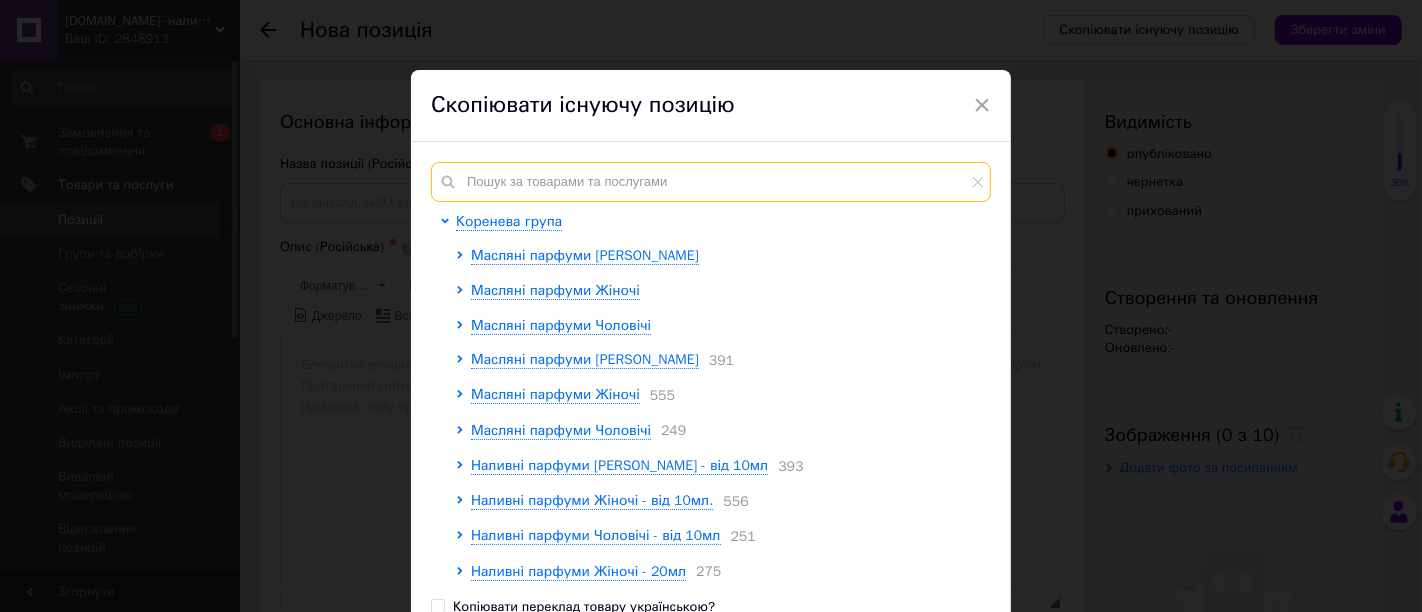 click at bounding box center [711, 182] 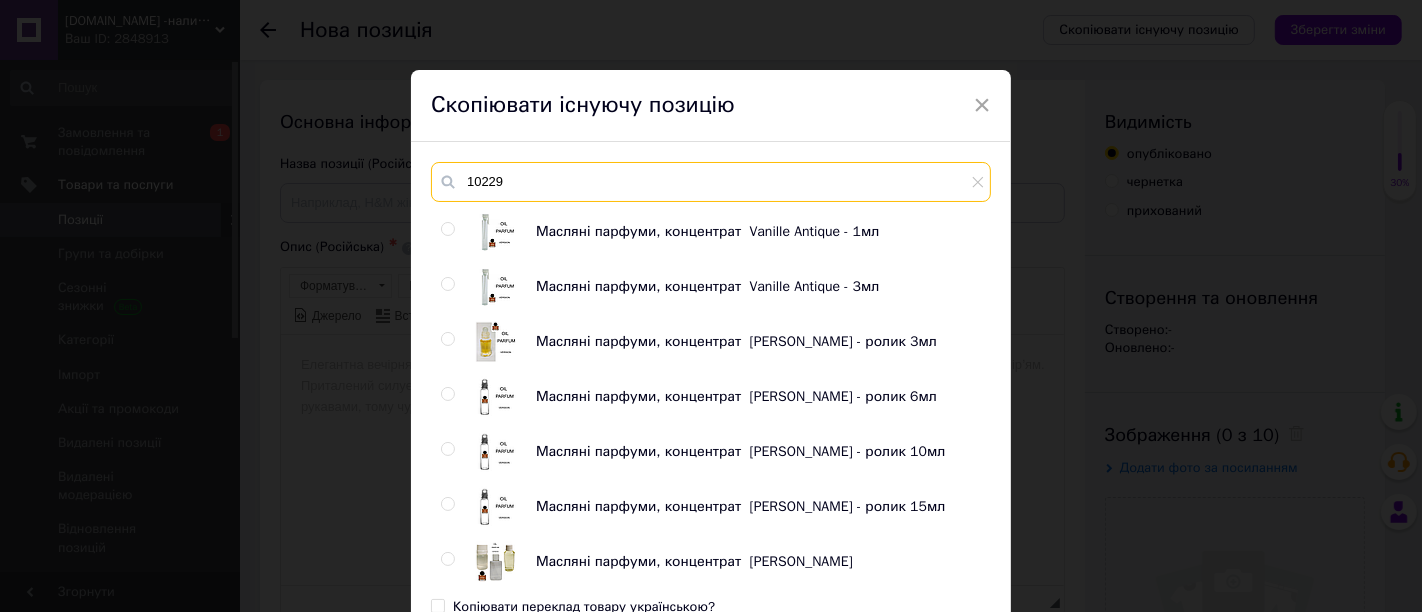 type on "10229" 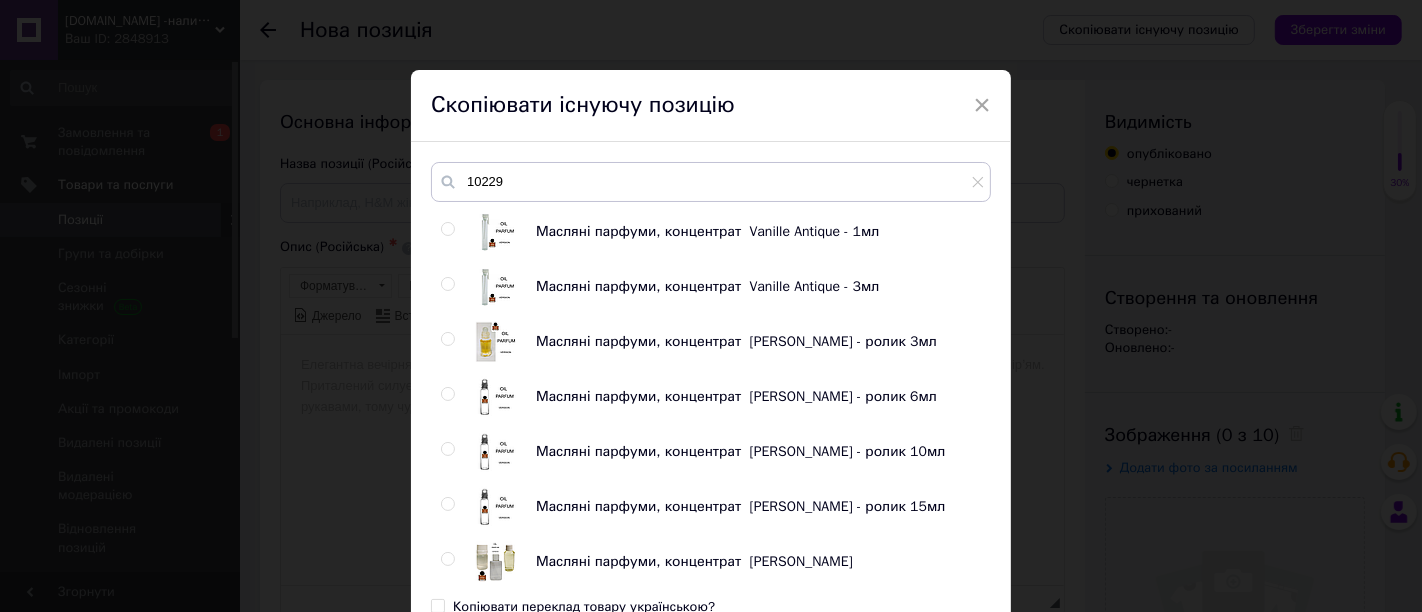 click at bounding box center [447, 229] 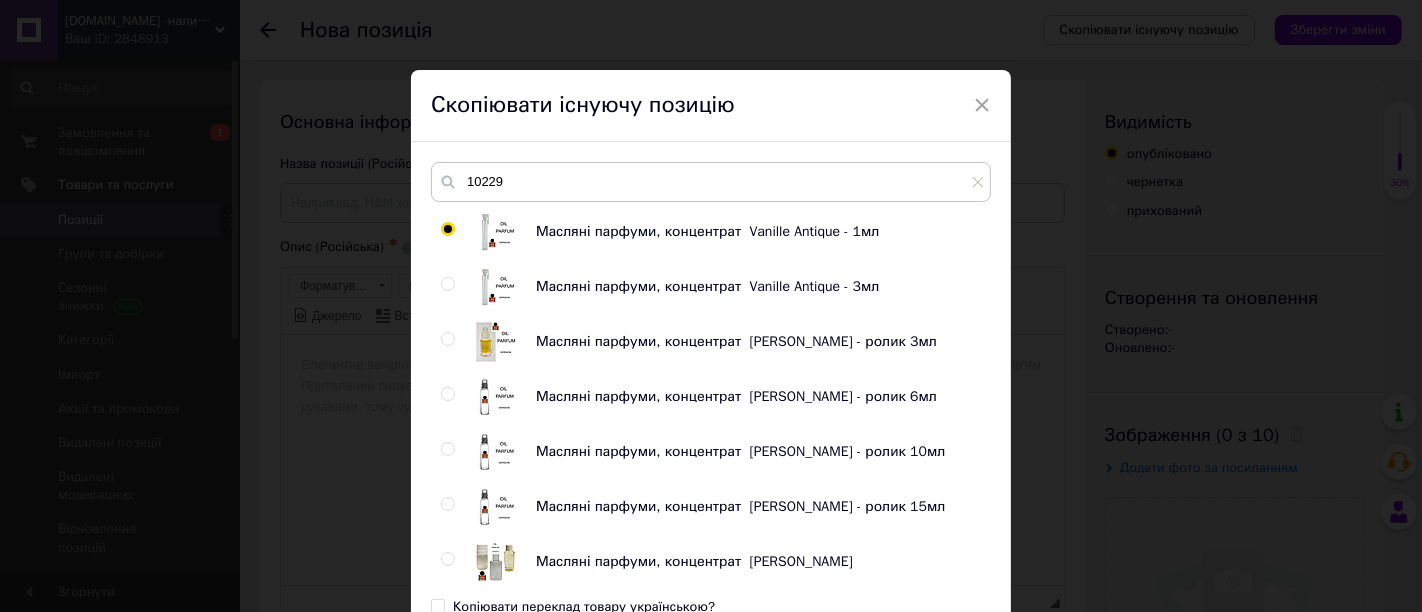 radio on "true" 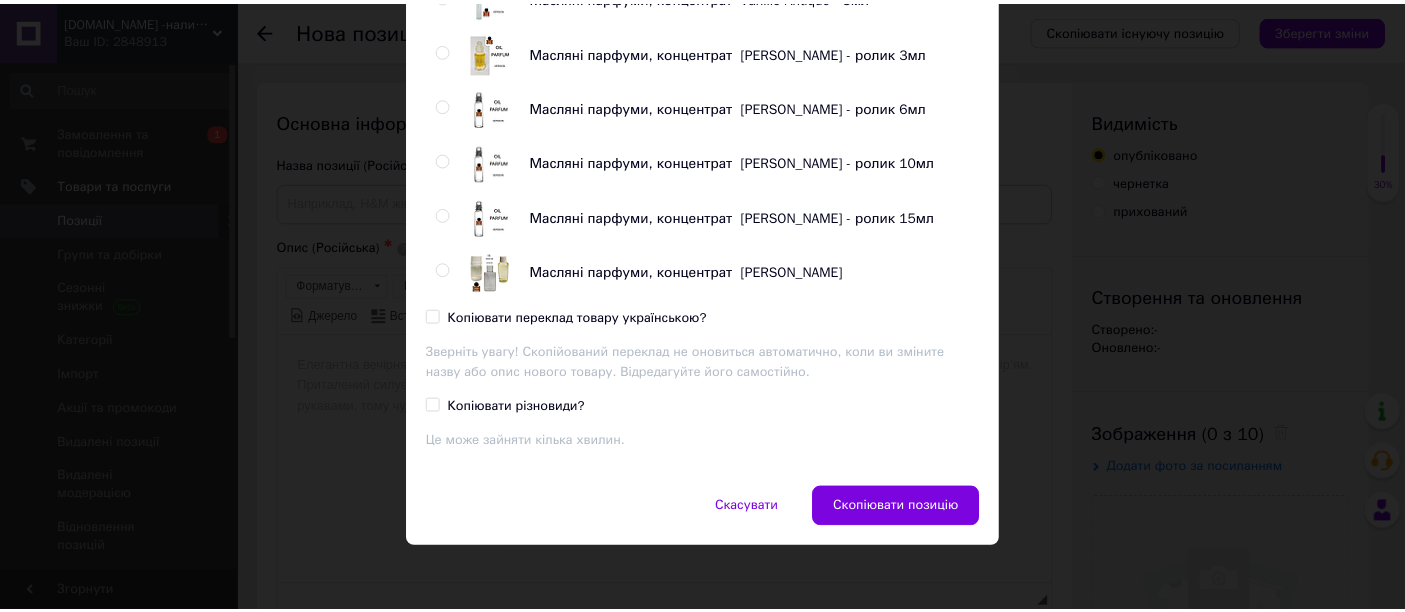 scroll, scrollTop: 293, scrollLeft: 0, axis: vertical 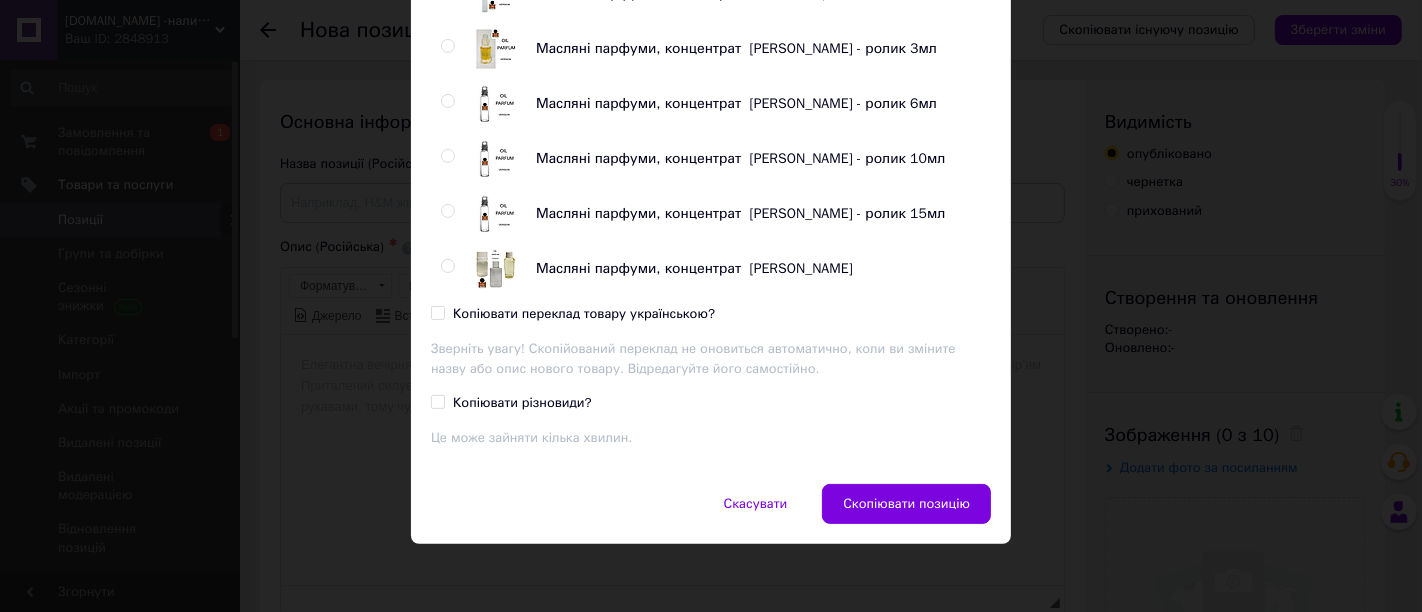 click on "10229 Масляні парфуми, концентрат  Vanille Antique - 1мл Масляні парфуми, концентрат  Vanille Antique - 3мл Масляні парфуми, концентрат  Vanille Antique - ролик 3мл Масляні парфуми, концентрат  [PERSON_NAME] - ролик 6мл Масляні парфуми, концентрат  Vanille Antique - ролик 10мл Масляні парфуми, концентрат  Vanille Antique - ролик 15мл Масляні парфуми, концентрат  Vanille Antique Наливна парфумерія, парфуми на розлив - Vanille Antique - від 10мл Наливна парфумерія, парфуми на розлив - Vanille Antique - 15мл Наливна парфумерія, парфуми на розлив - Vanille Antique - 50мл Наливні парфуми - Vanille Antique - 65мл Наливні парфуми - Vanille Antique - 20мл" at bounding box center (711, 166) 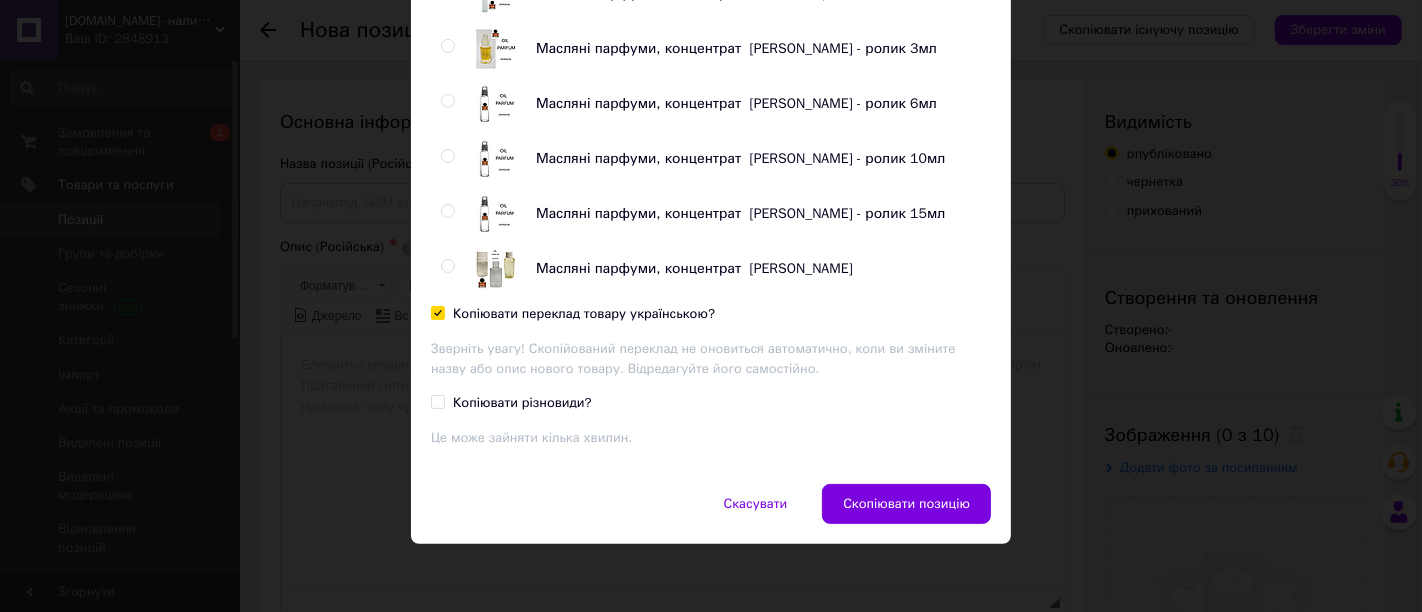 checkbox on "true" 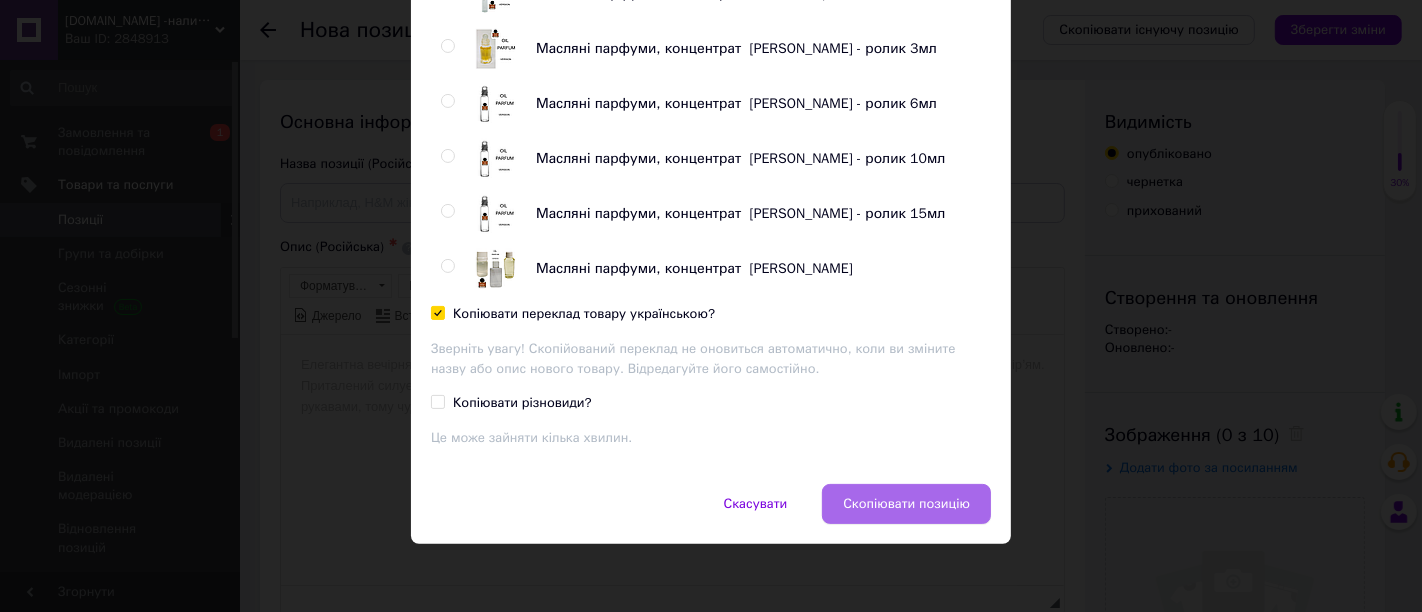 click on "Скопіювати позицію" at bounding box center [906, 504] 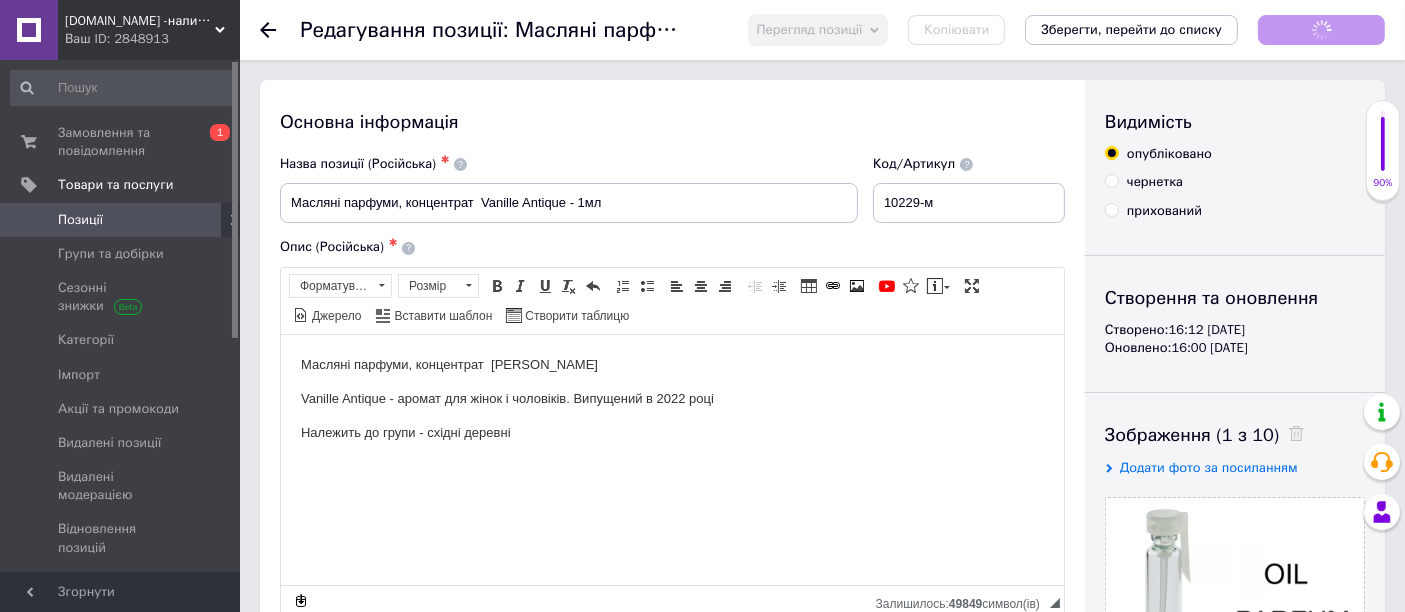 scroll, scrollTop: 0, scrollLeft: 0, axis: both 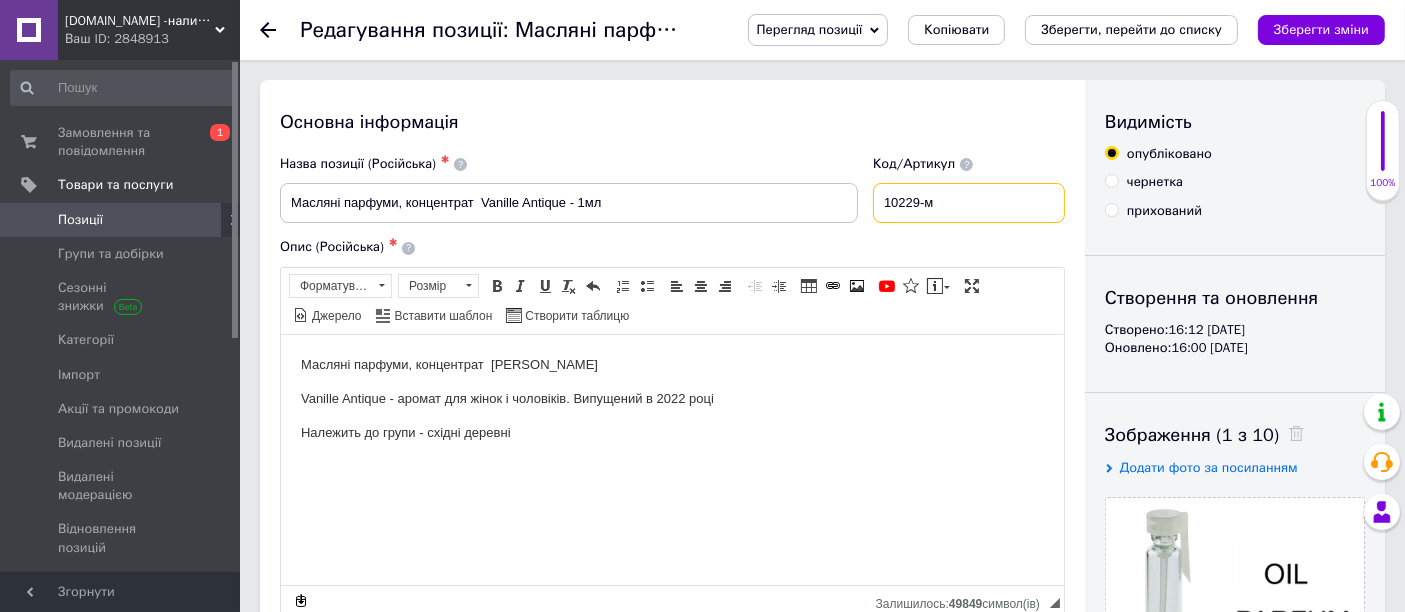 click on "10229-м" at bounding box center (969, 203) 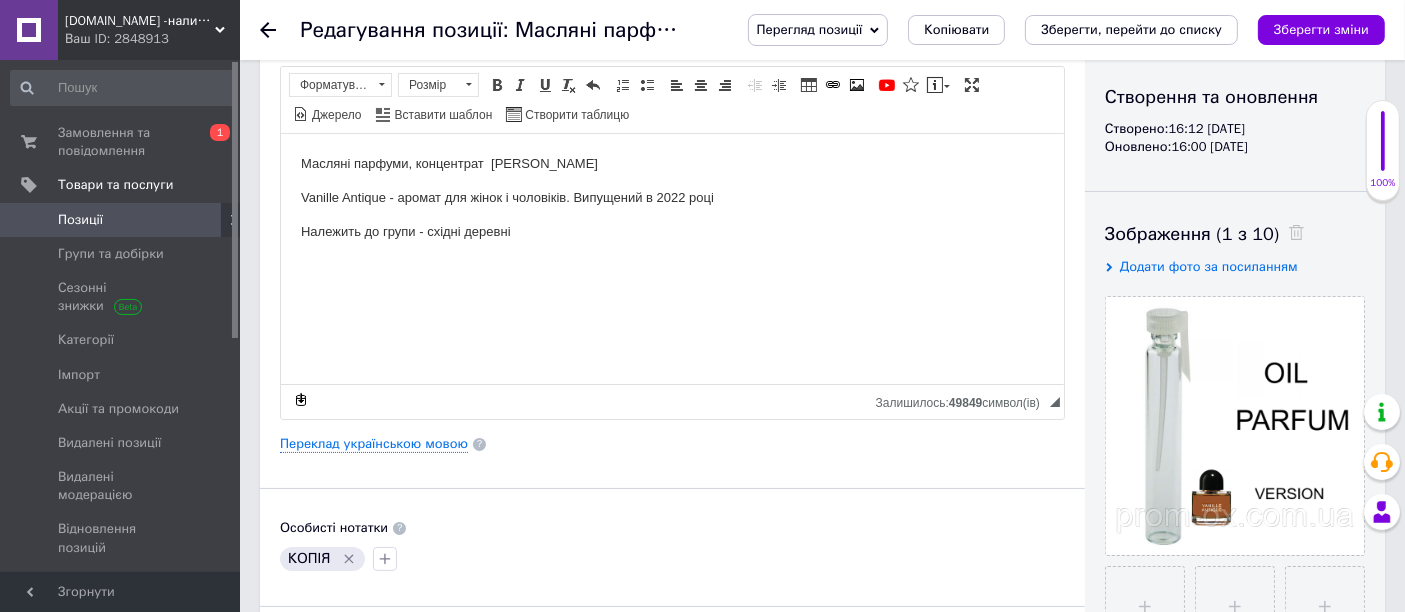 scroll, scrollTop: 222, scrollLeft: 0, axis: vertical 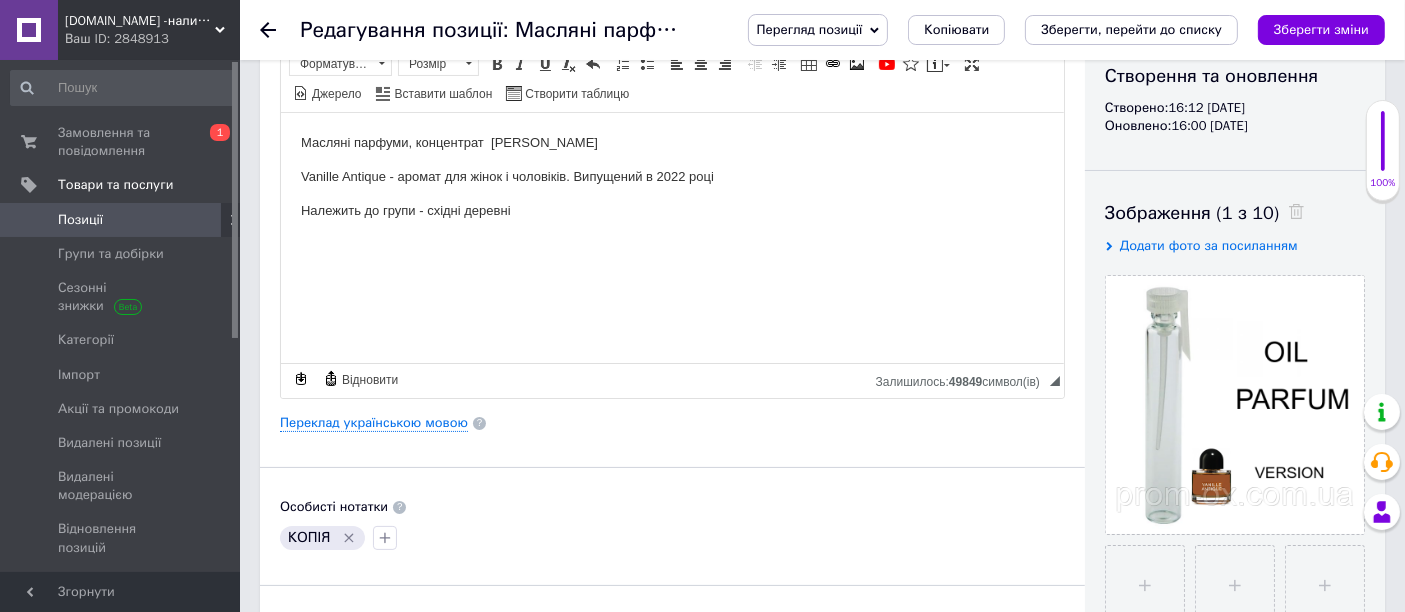 type on "10237-м" 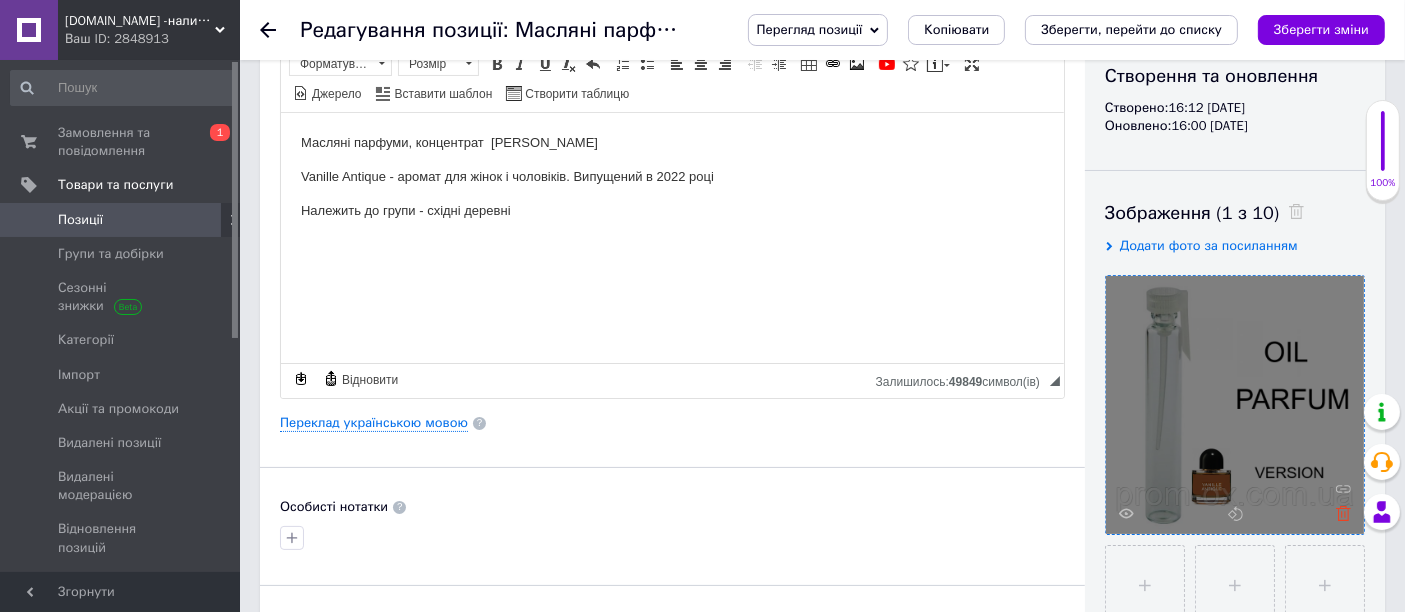 click 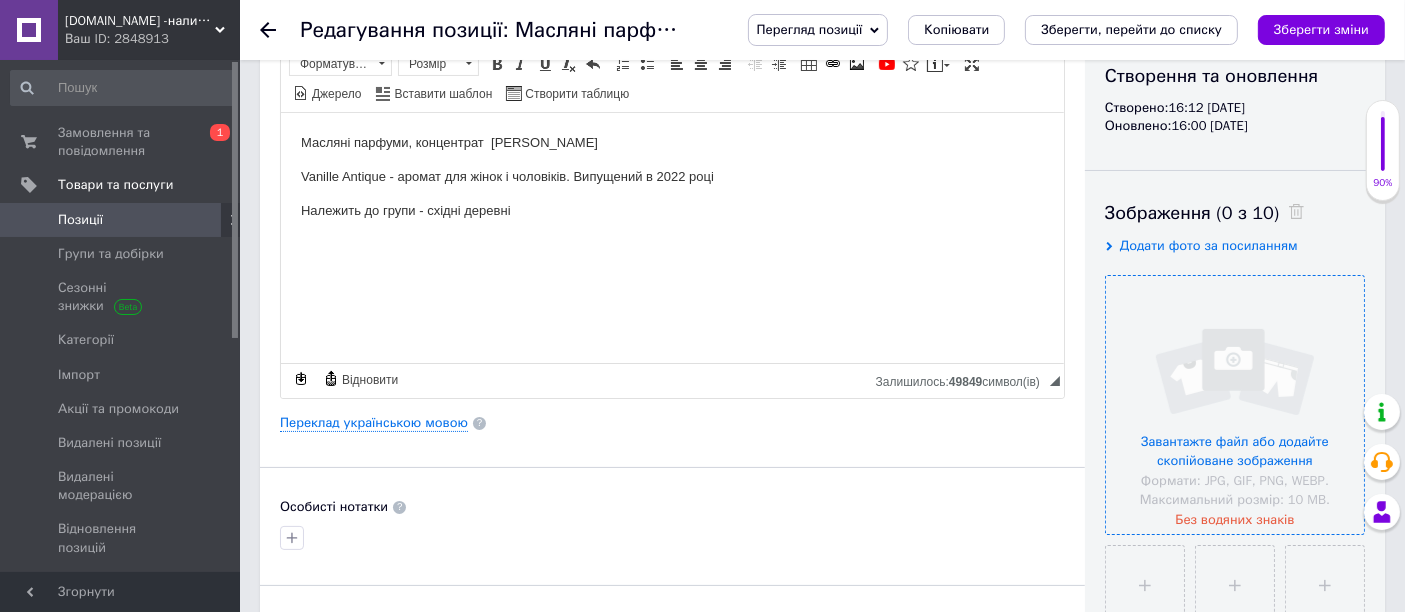 click at bounding box center (1235, 405) 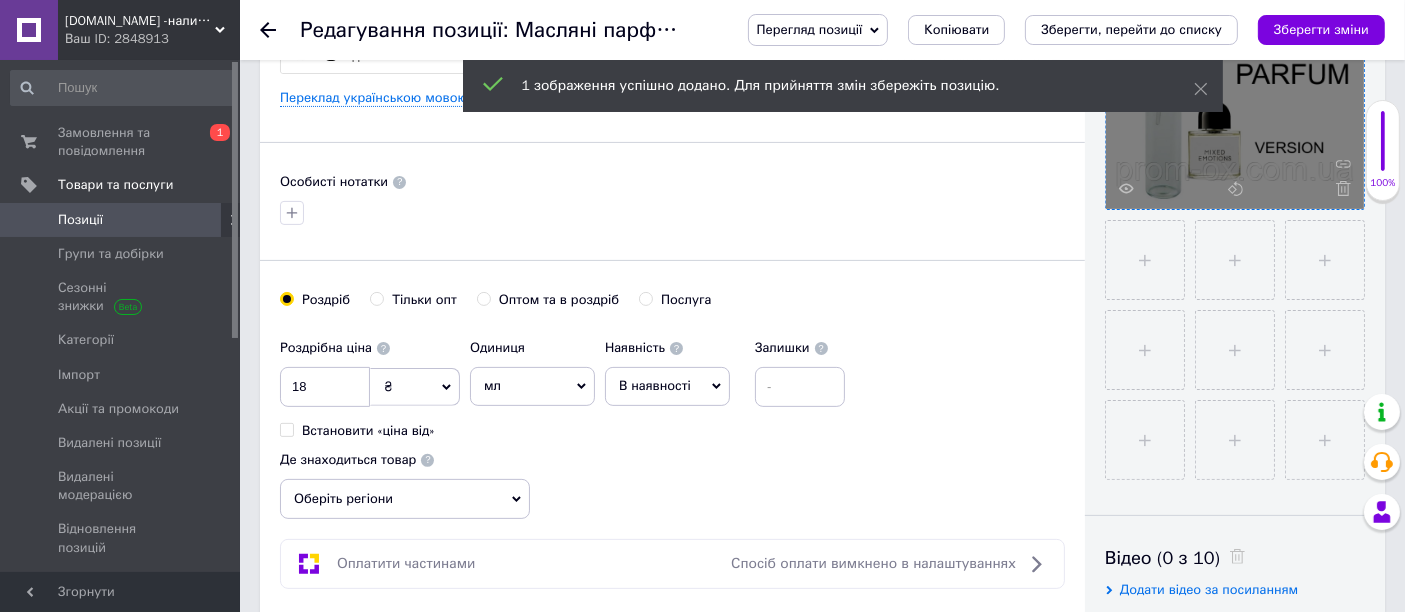 scroll, scrollTop: 555, scrollLeft: 0, axis: vertical 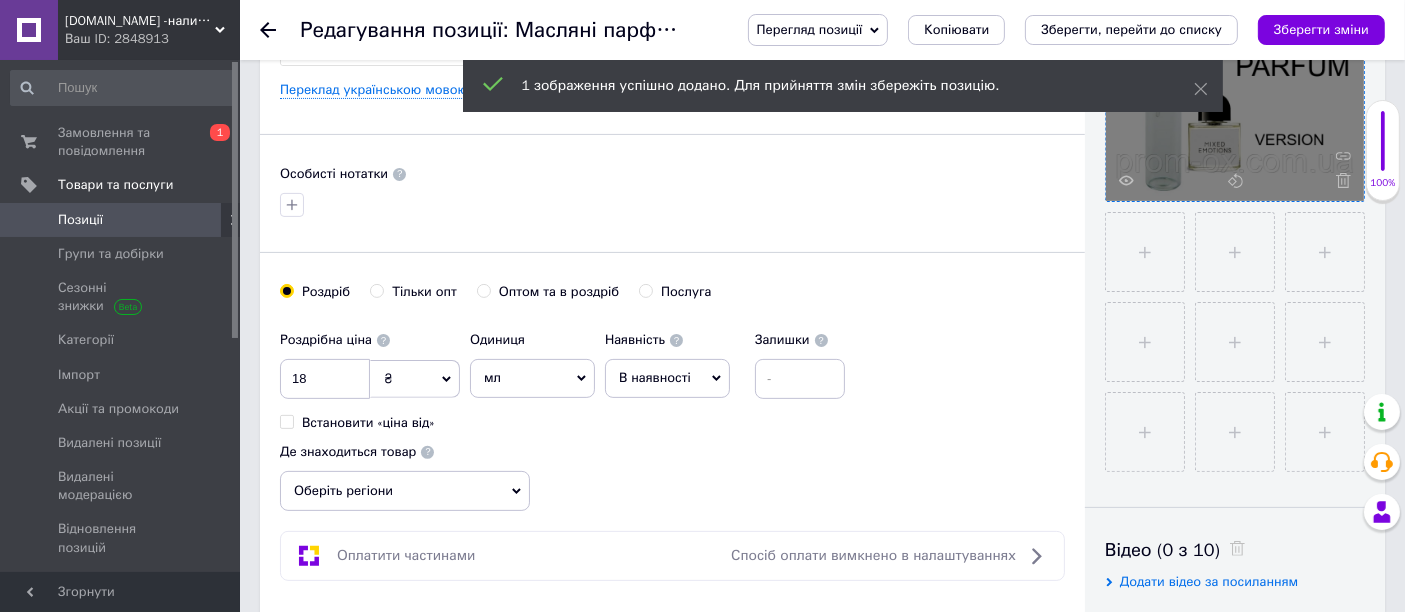 click on "Оберіть регіони" at bounding box center (405, 491) 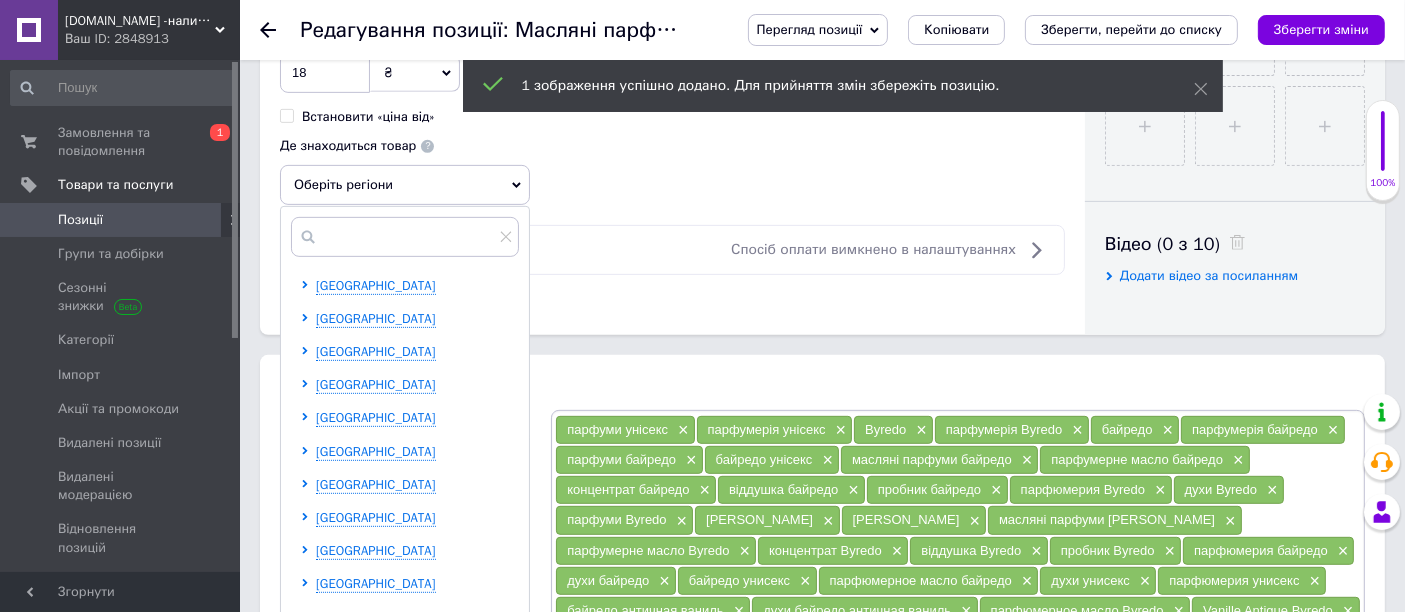 scroll, scrollTop: 888, scrollLeft: 0, axis: vertical 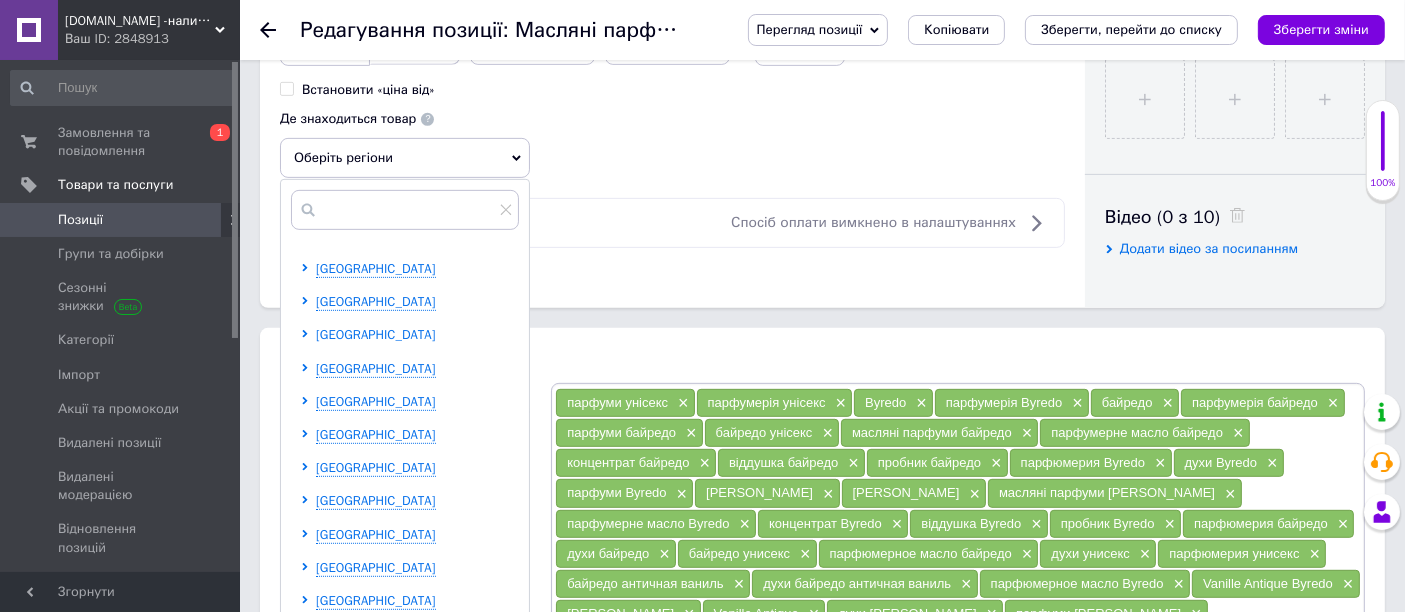 click 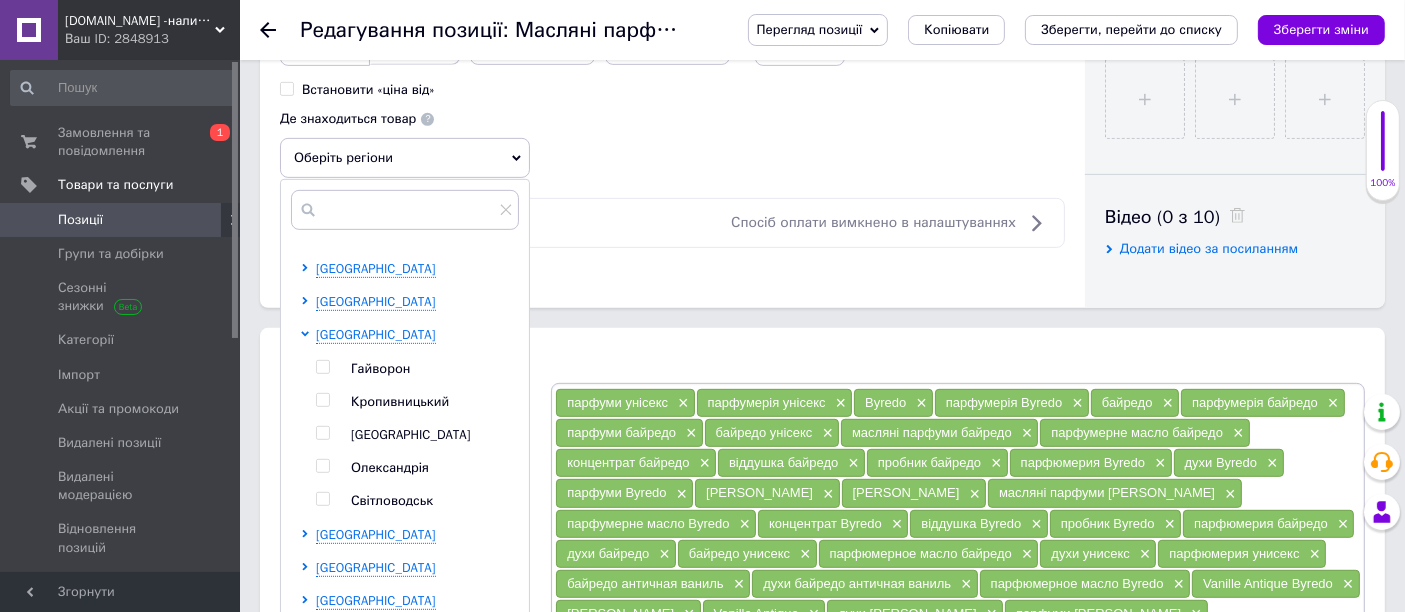 click at bounding box center (323, 400) 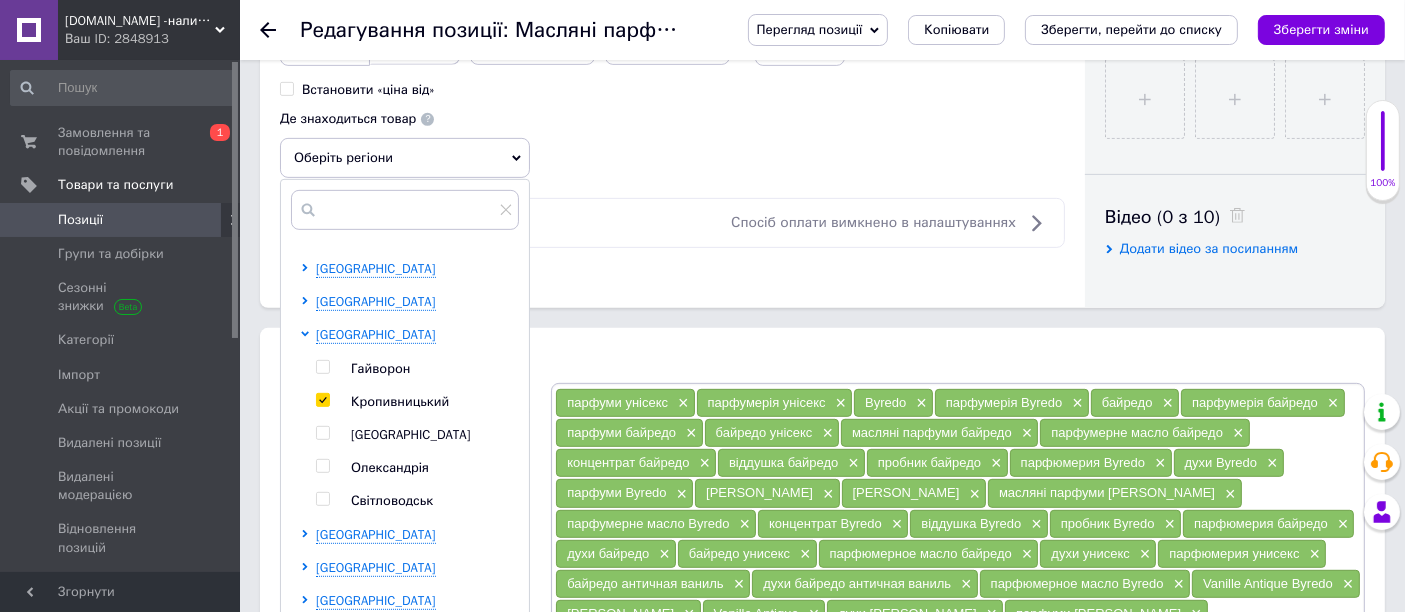 checkbox on "true" 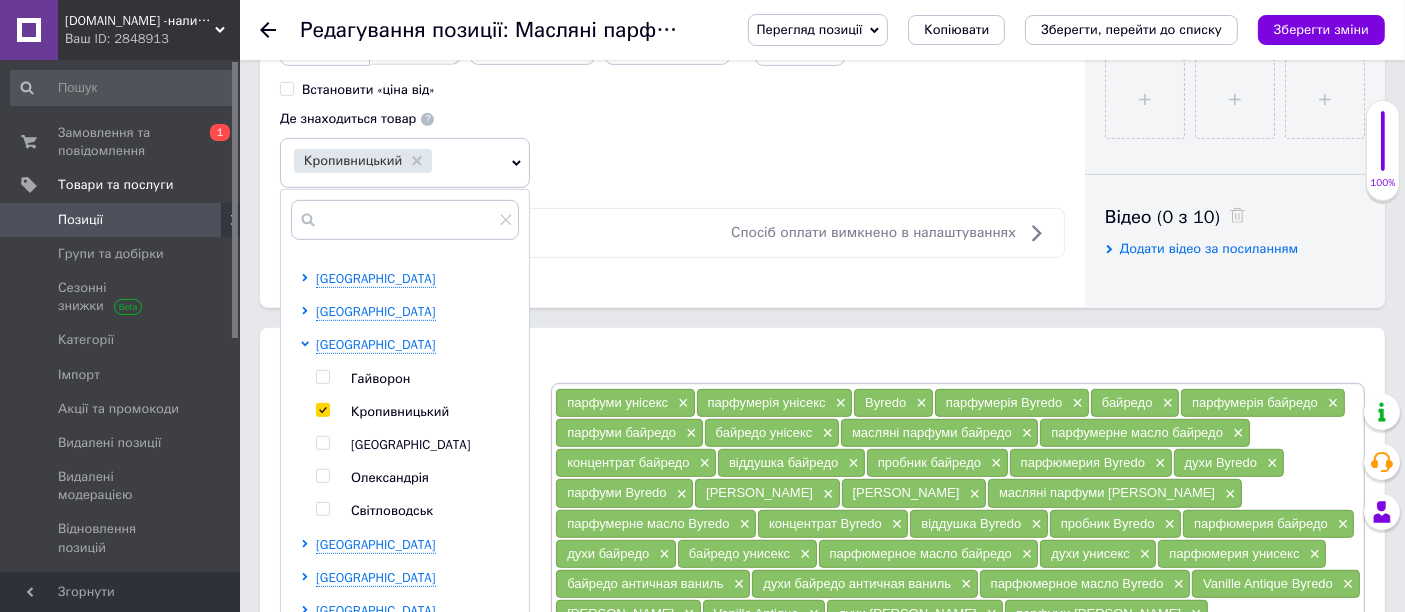 click on "Основна інформація Назва позиції (Російська) ✱ Масляні парфуми, концентрат  Vanille Antique - 1мл Код/Артикул 10237-м Опис (Російська) ✱ Масляні парфуми, концентрат  [PERSON_NAME]
Vanille Antique - аромат для жінок і чоловіків. Випущений в 2022 році
Належить до групи - східні деревні
Розширений текстовий редактор, FCC33C9D-95AE-4061-A894-F1DEF807499A Панель інструментів редактора Форматування Форматування Розмір Розмір   Жирний  Сполучення клавіш Ctrl+B   Курсив  Сполучення клавіш Ctrl+I   Підкреслений  Сполучення клавіш Ctrl+U   Видалити форматування   Повернути  Сполучення клавіш Ctrl+Z           $" at bounding box center (822, 643) 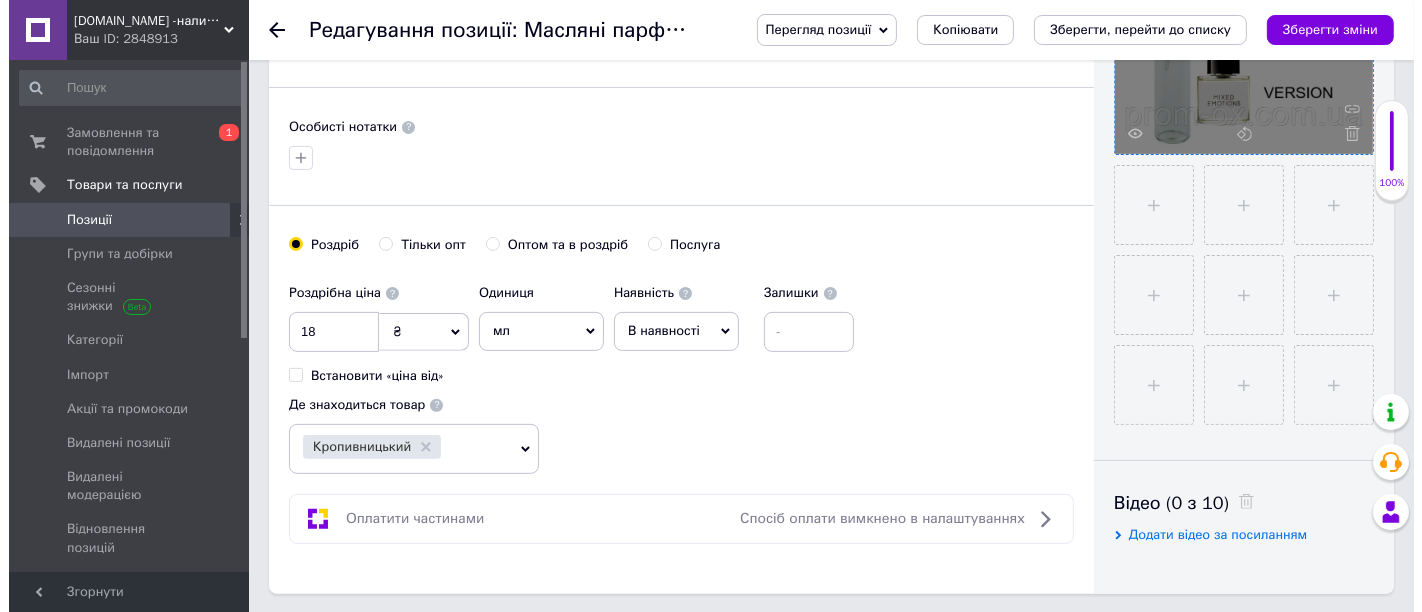 scroll, scrollTop: 333, scrollLeft: 0, axis: vertical 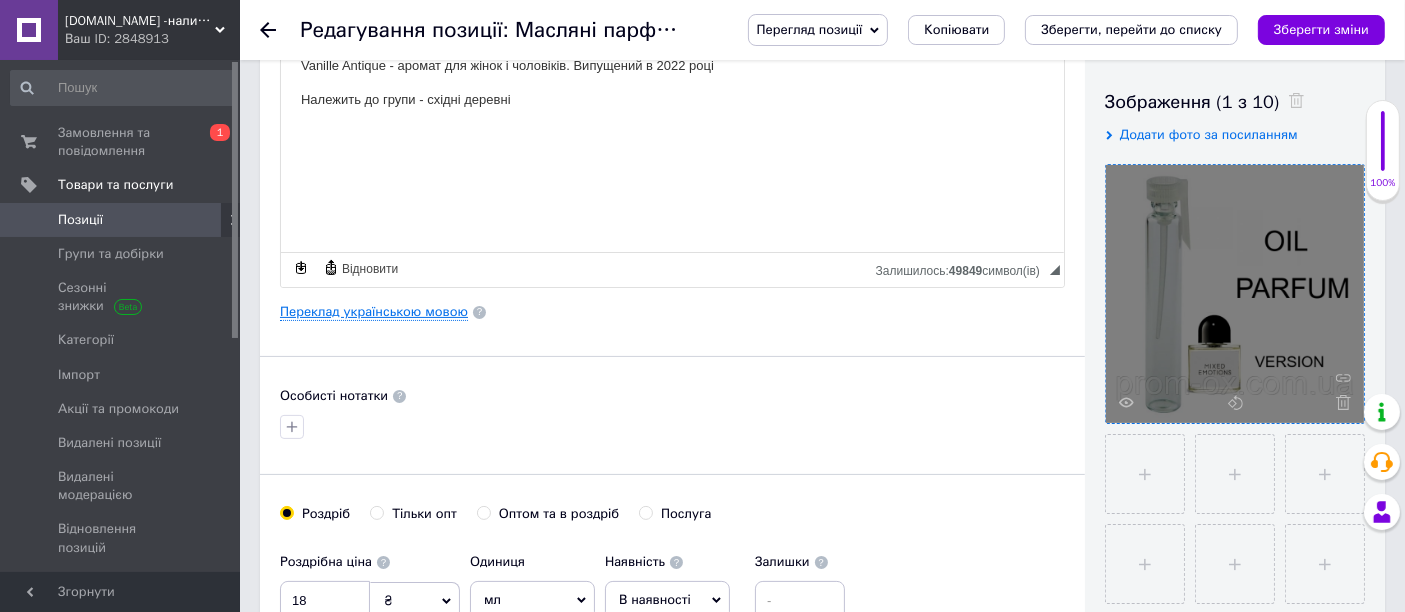 click on "Переклад українською мовою" at bounding box center (374, 312) 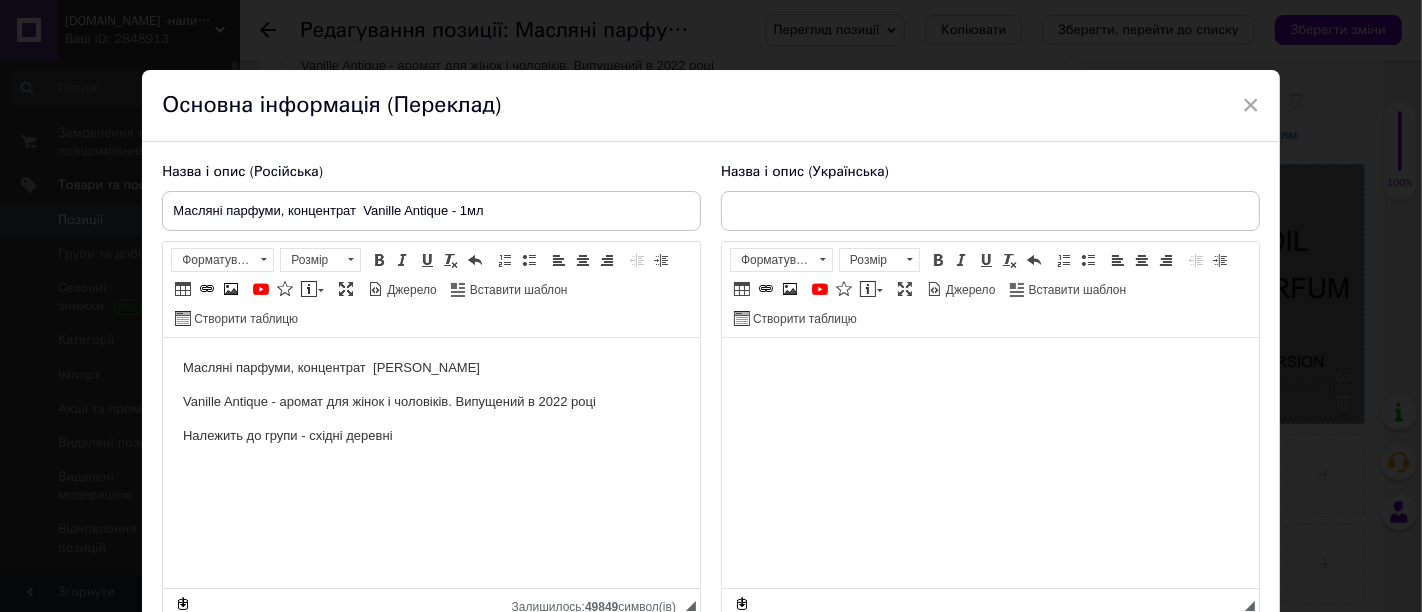 scroll, scrollTop: 0, scrollLeft: 0, axis: both 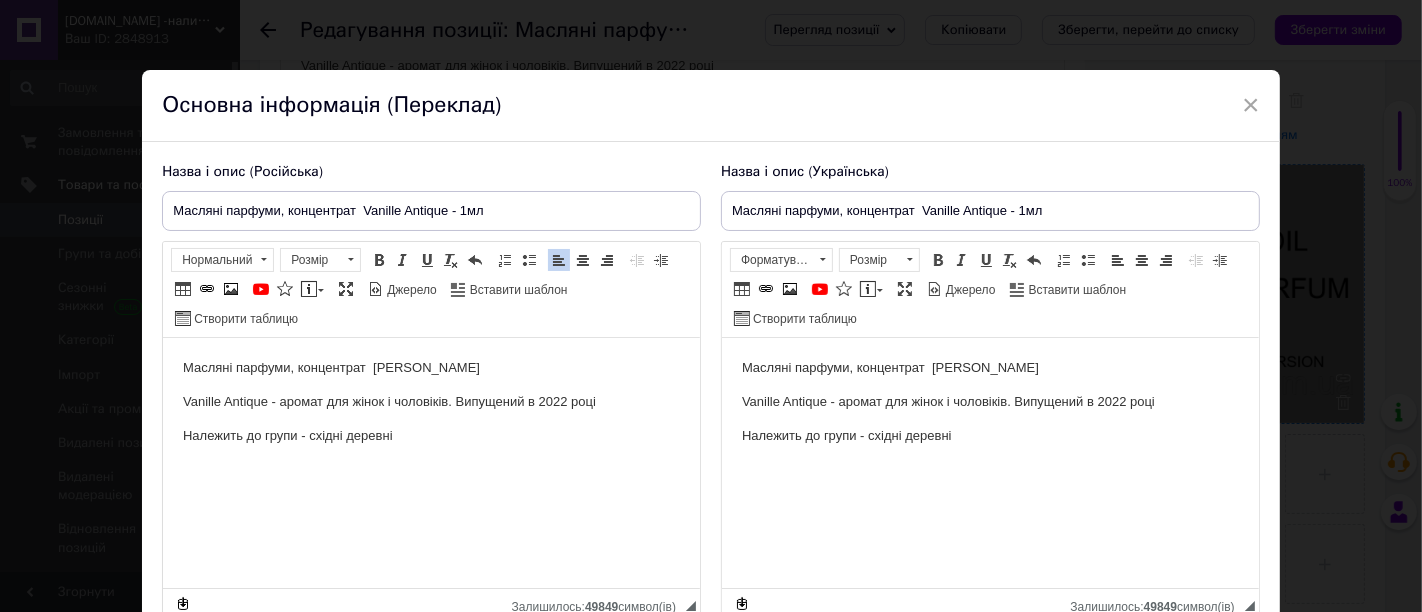 click on "Масляні парфуми, концентрат  Vanille Antique Vanille Antique - аромат для жінок і чоловіків. Випущений в 2022 році Належить до групи - східні деревні" at bounding box center (431, 402) 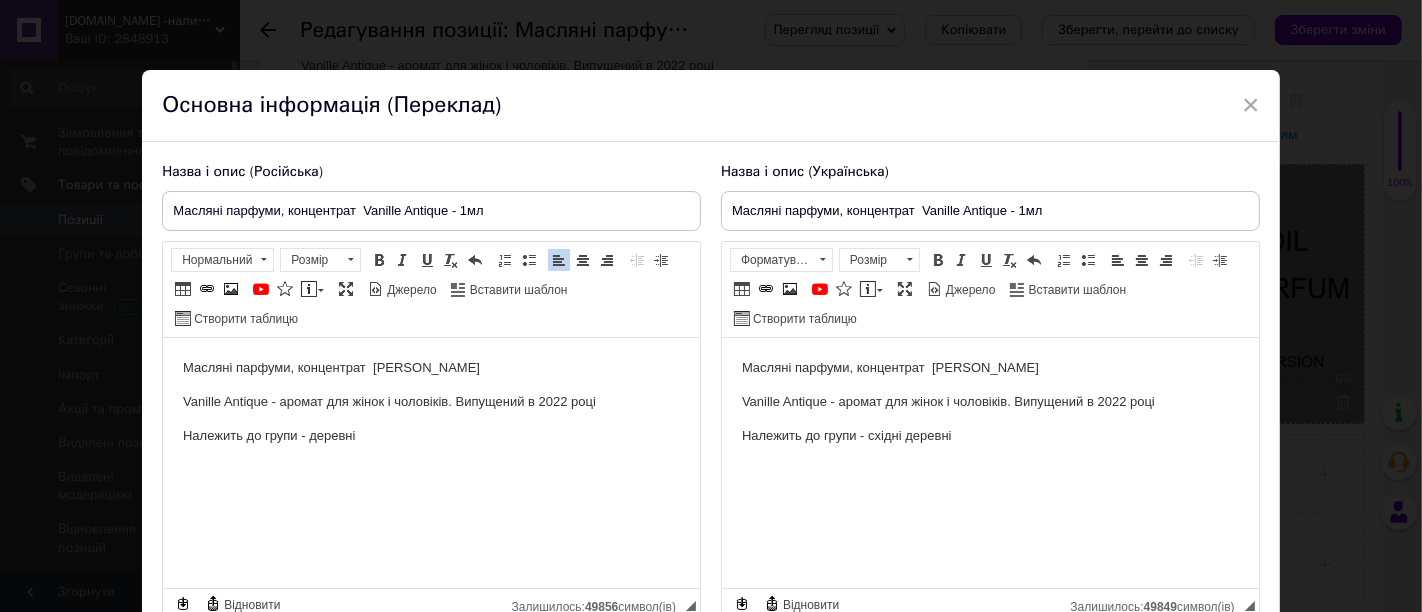 click on "Масляні парфуми, концентрат  Vanille Antique Vanille Antique - аромат для жінок і чоловіків. Випущений в 2022 році Належить до групи - деревні" at bounding box center [431, 402] 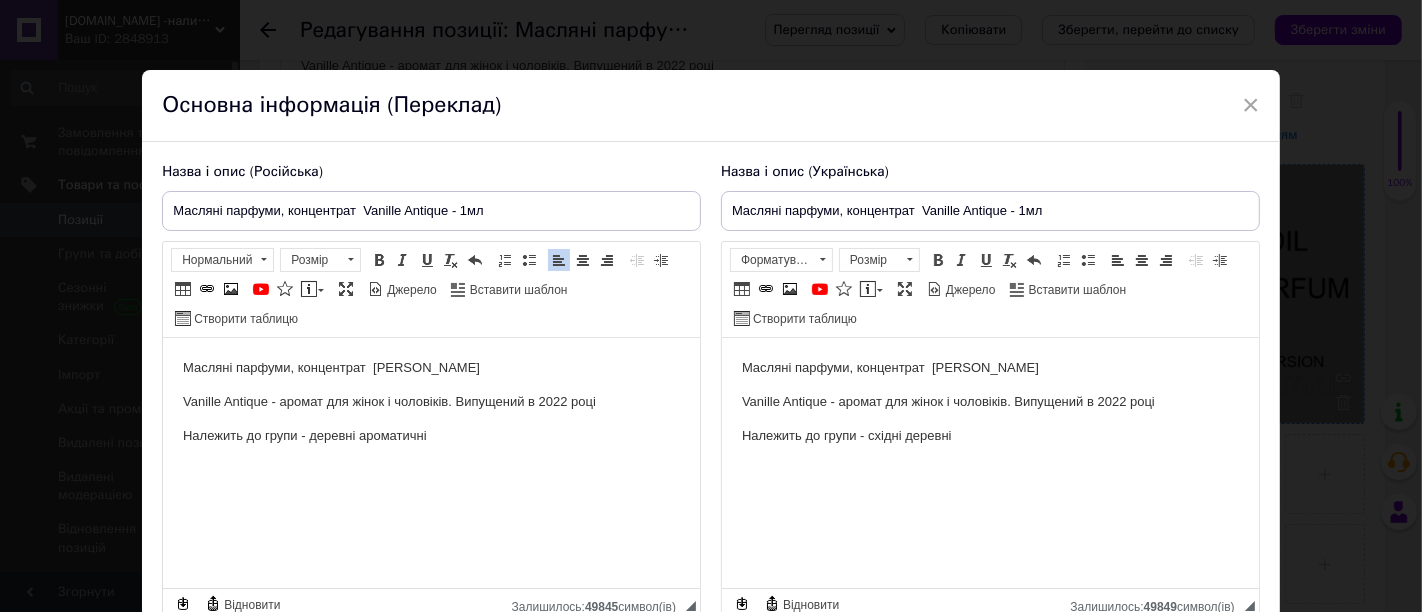 click on "Масляні парфуми, концентрат  Vanille Antique Vanille Antique - аромат для жінок і чоловіків. Випущений в 2022 році Належить до групи - деревні ароматичні" at bounding box center [431, 402] 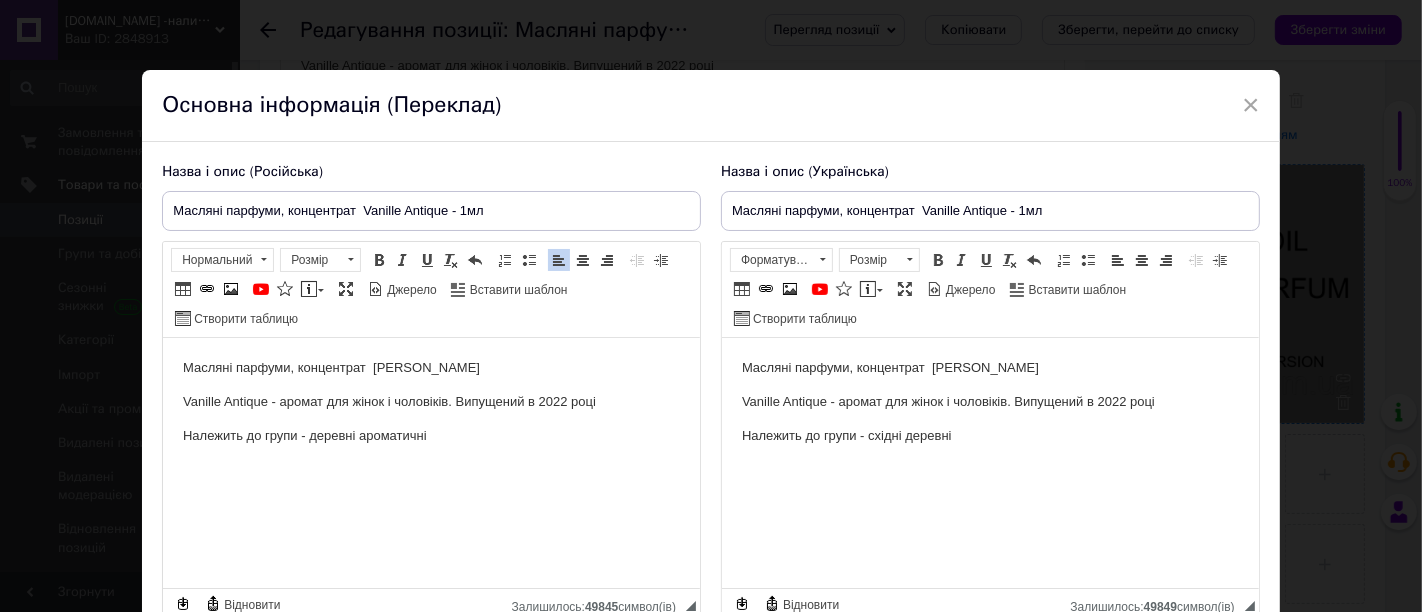 click on "Vanille Antique - аромат для жінок і чоловіків. Випущений в 2022 році" at bounding box center [431, 402] 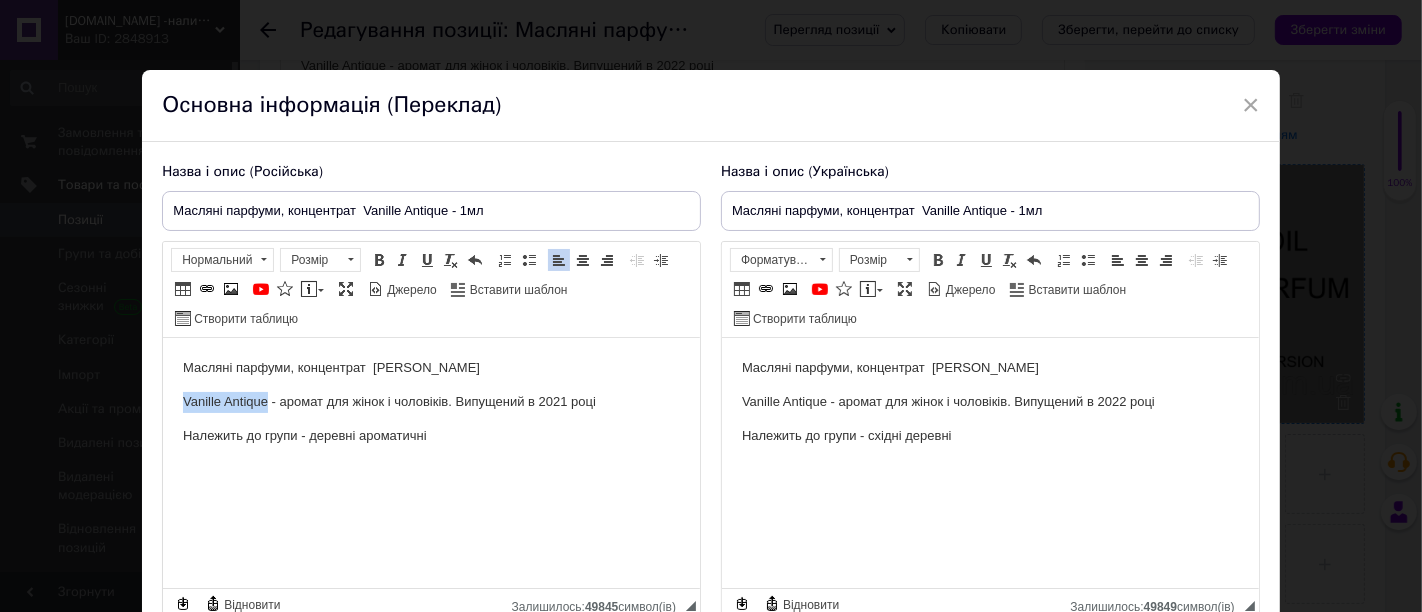drag, startPoint x: 267, startPoint y: 406, endPoint x: 181, endPoint y: 403, distance: 86.05231 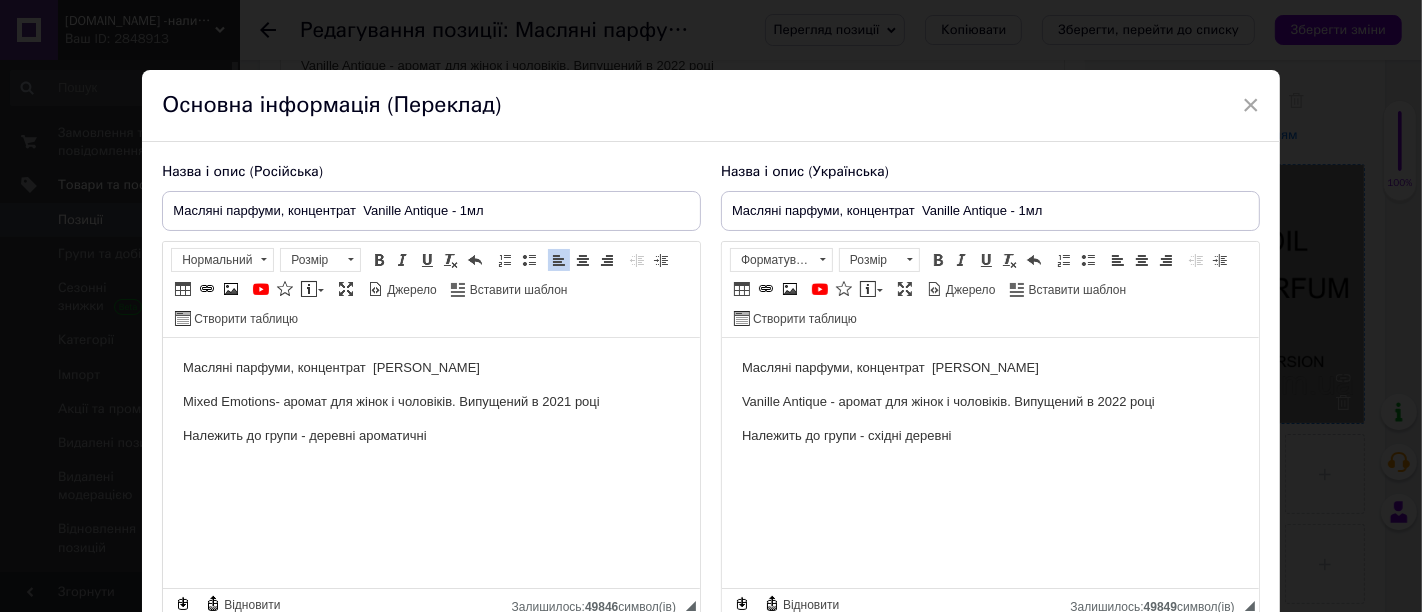 click on "Масляні парфуми, концентрат  [PERSON_NAME]" at bounding box center [431, 368] 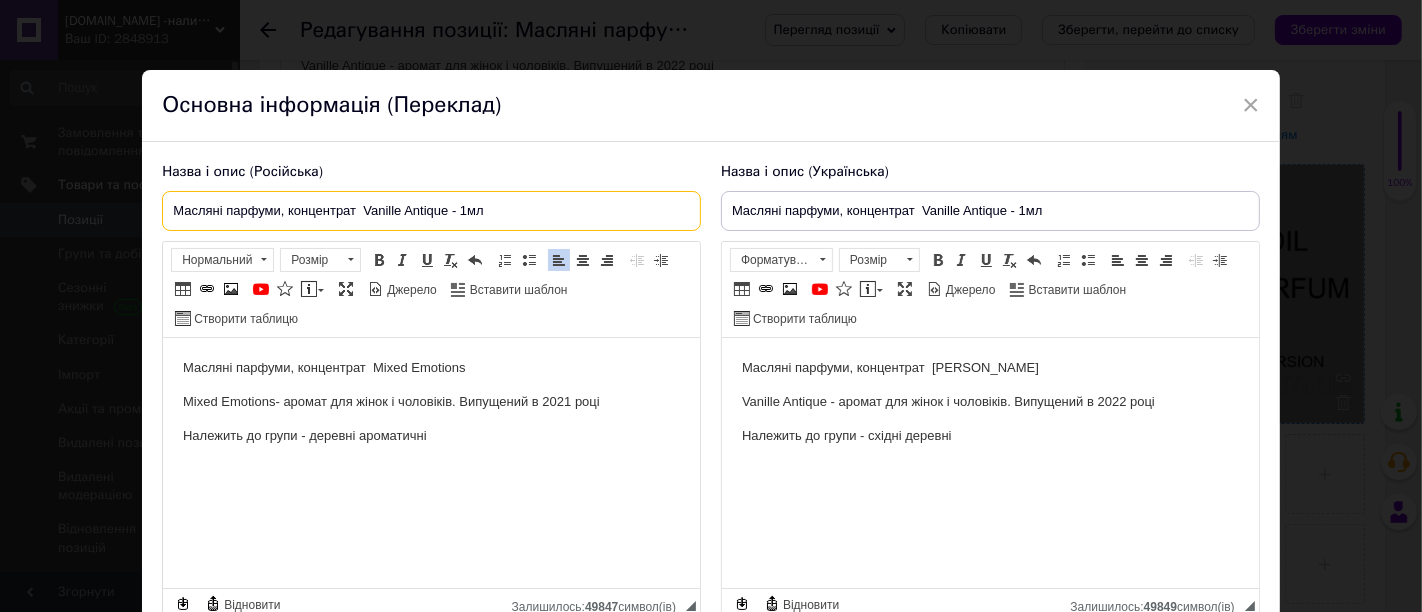 drag, startPoint x: 445, startPoint y: 215, endPoint x: 365, endPoint y: 214, distance: 80.00625 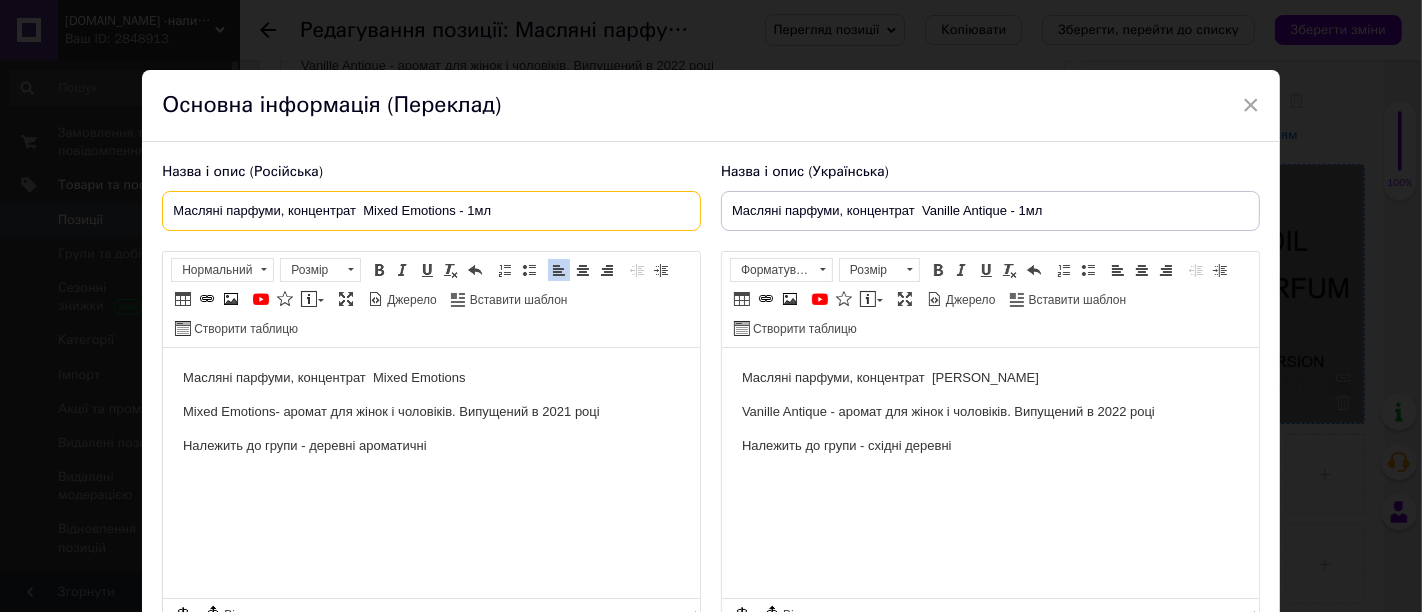 type on "Масляні парфуми, концентрат  Mixed Emotions - 1мл" 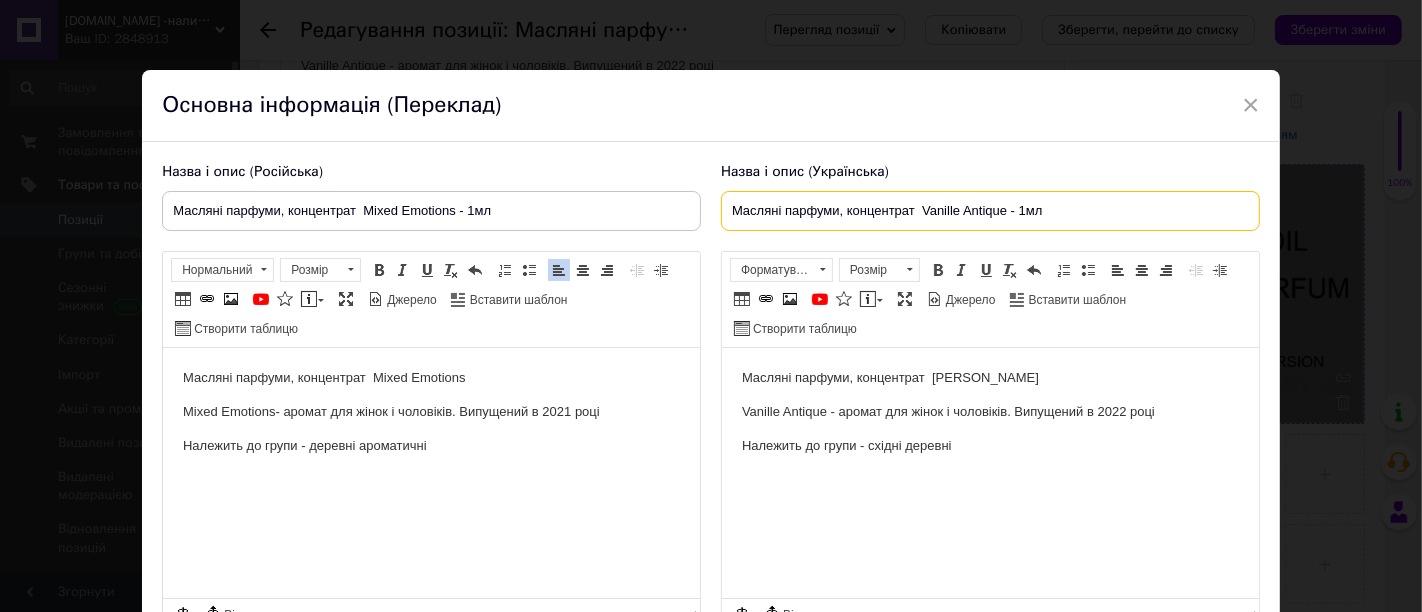 drag, startPoint x: 1005, startPoint y: 215, endPoint x: 925, endPoint y: 201, distance: 81.21576 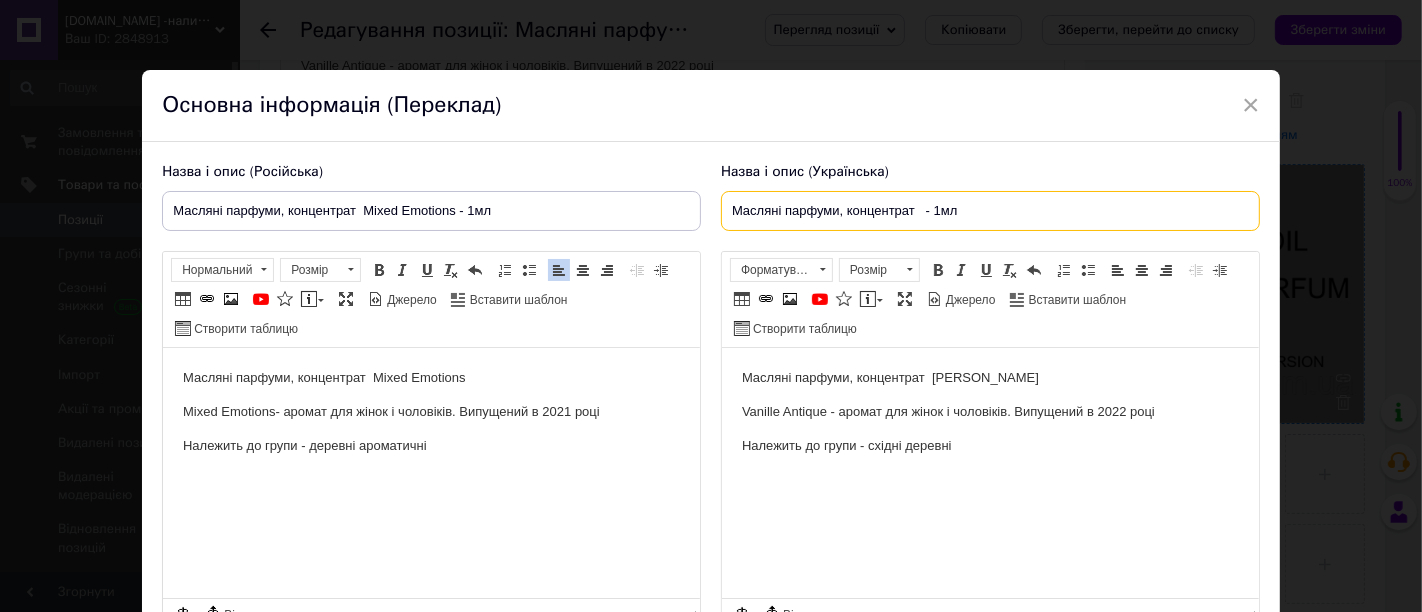 paste on "Mixed Emotions" 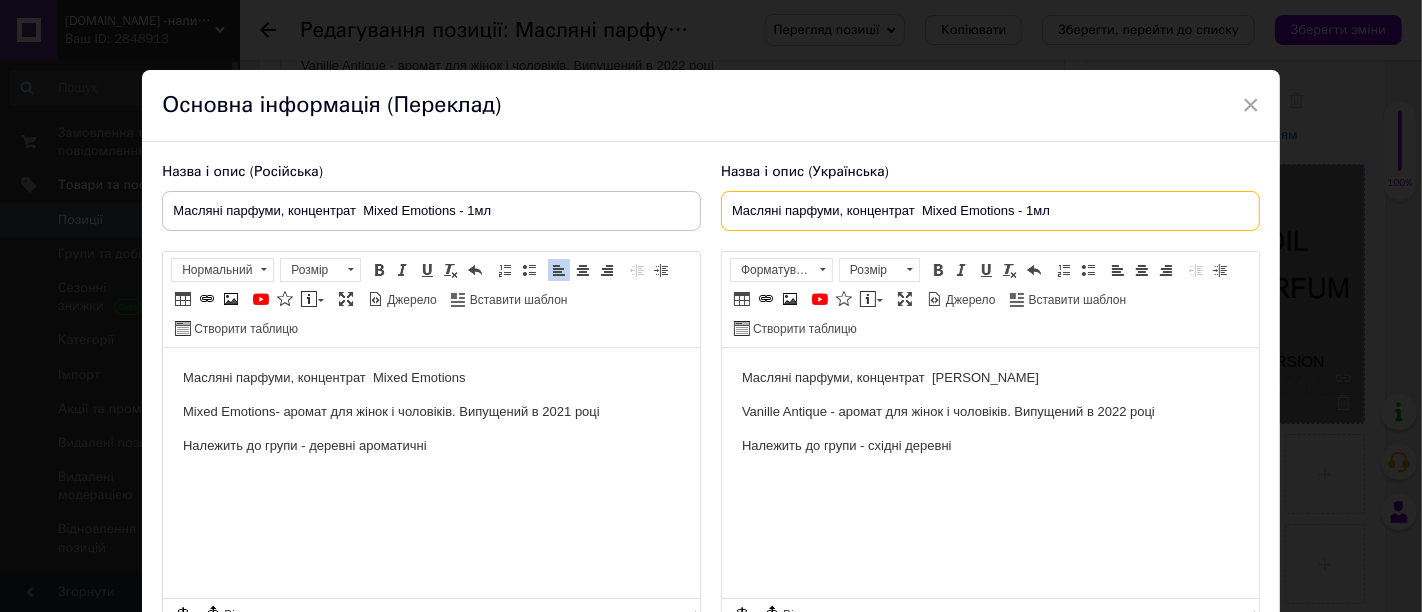type on "Масляні парфуми, концентрат  Mixed Emotions - 1мл" 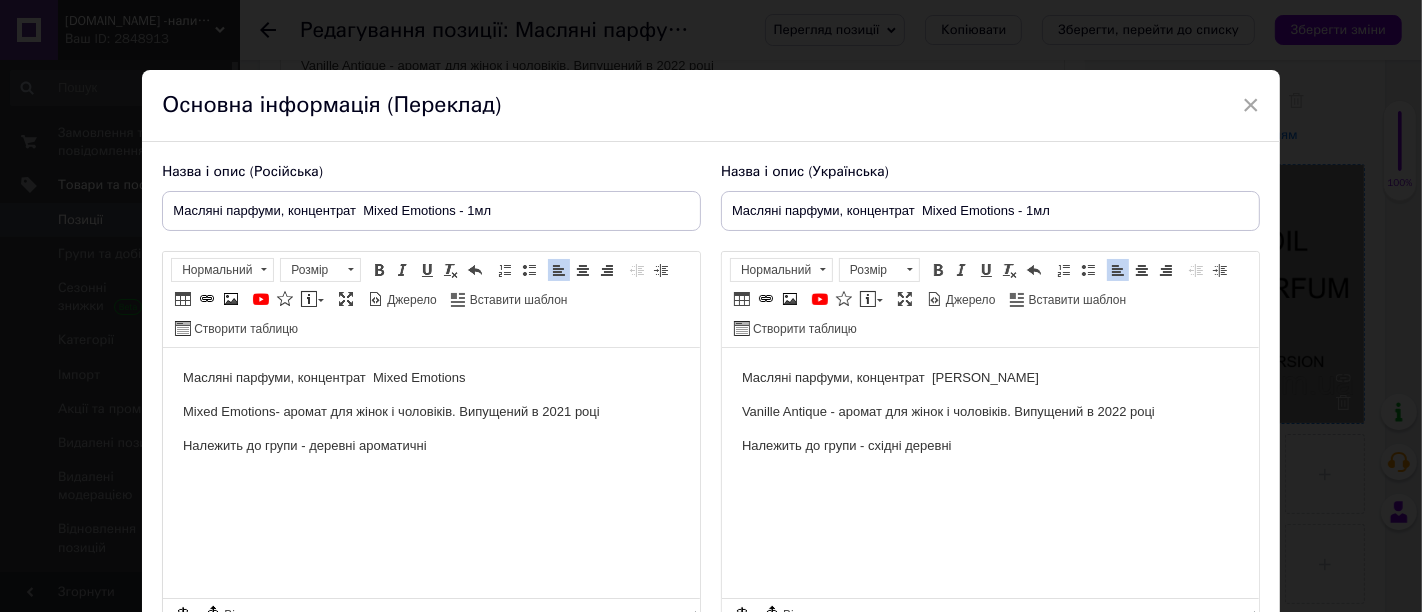 drag, startPoint x: 1026, startPoint y: 377, endPoint x: 932, endPoint y: 375, distance: 94.02127 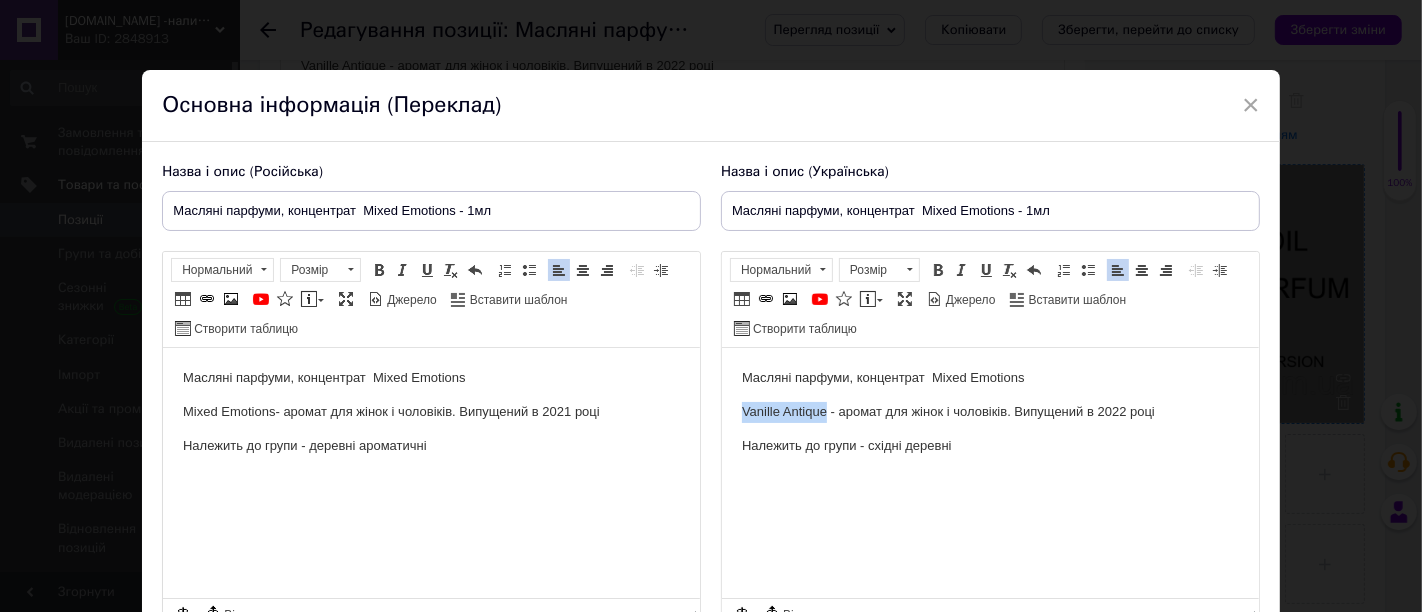 drag, startPoint x: 825, startPoint y: 416, endPoint x: 742, endPoint y: 414, distance: 83.02409 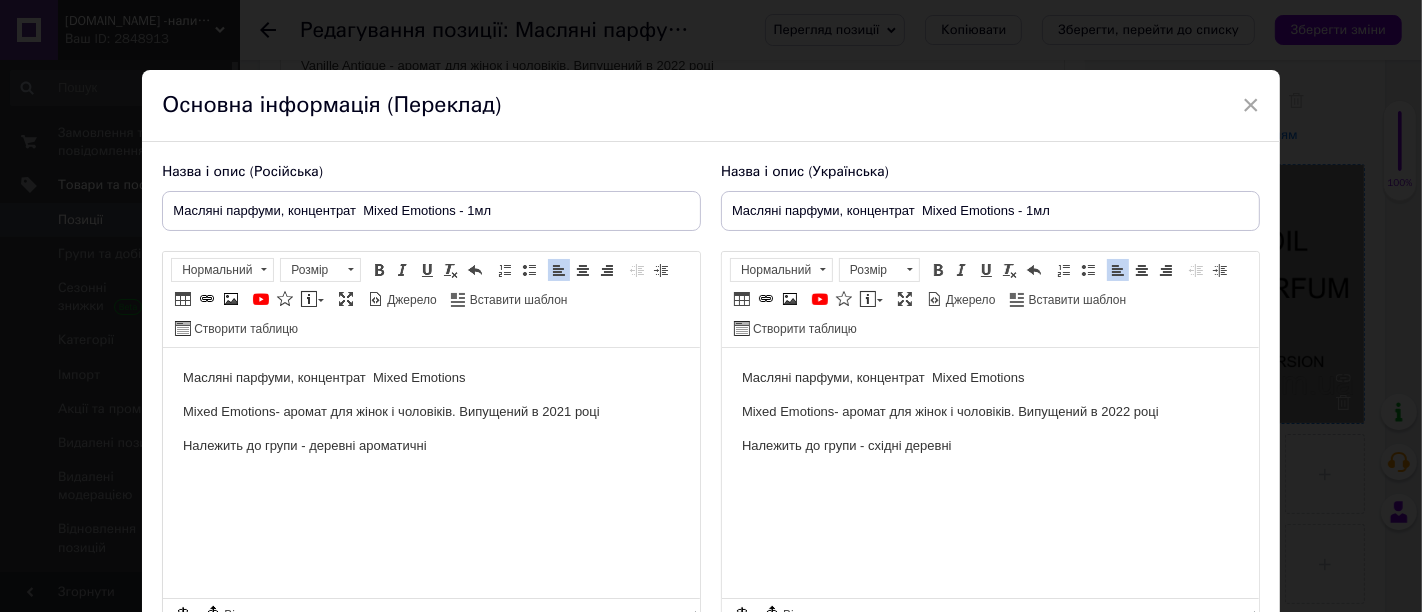 click on "Mixed Emotions  - аромат для жінок і чоловіків. Випущений в 2022 році" at bounding box center [989, 412] 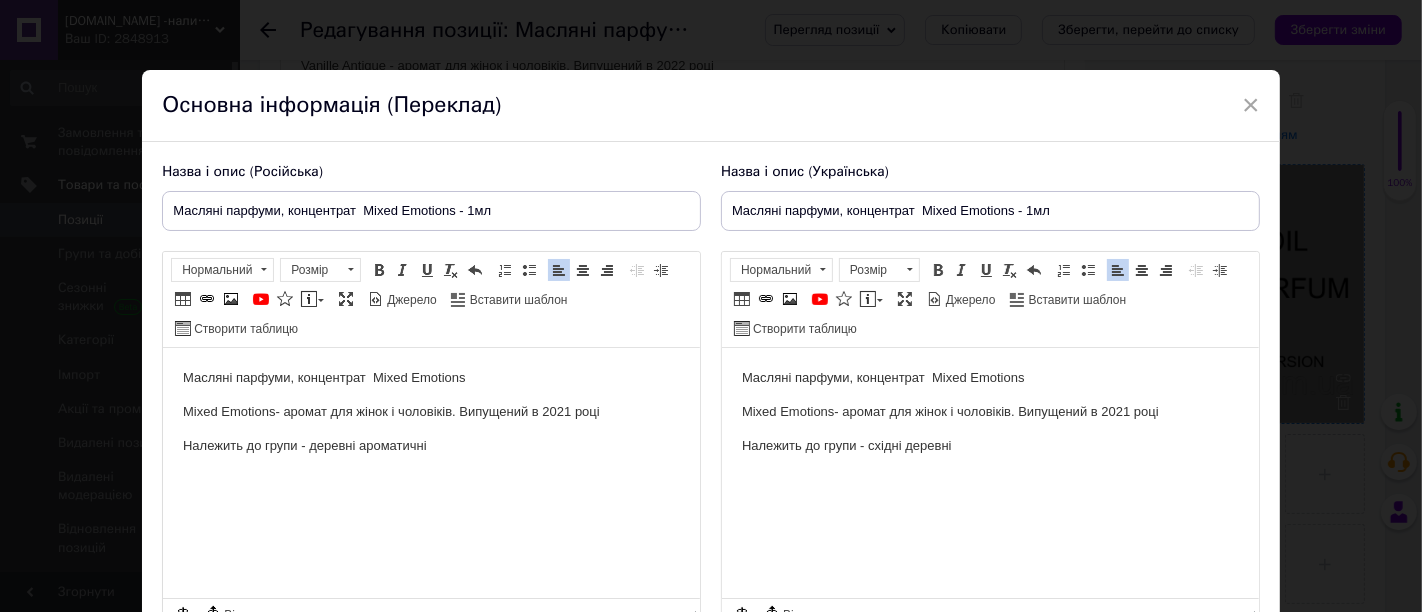 click on "Належить до групи - східні деревні" at bounding box center (989, 446) 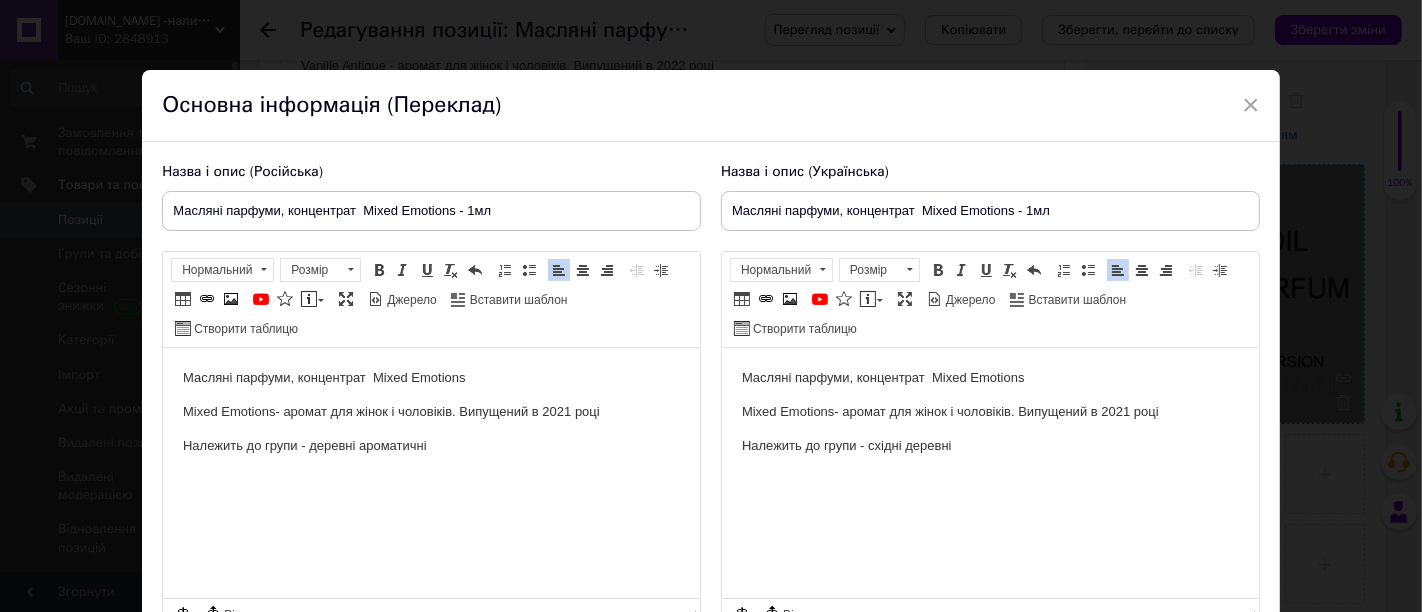 click on "Масляні парфуми, концентрат  Mixed Emotions Mixed Emotions  - аромат для жінок і чоловіків. Випущений в 2021 році Належить до групи - східні деревні" at bounding box center (989, 412) 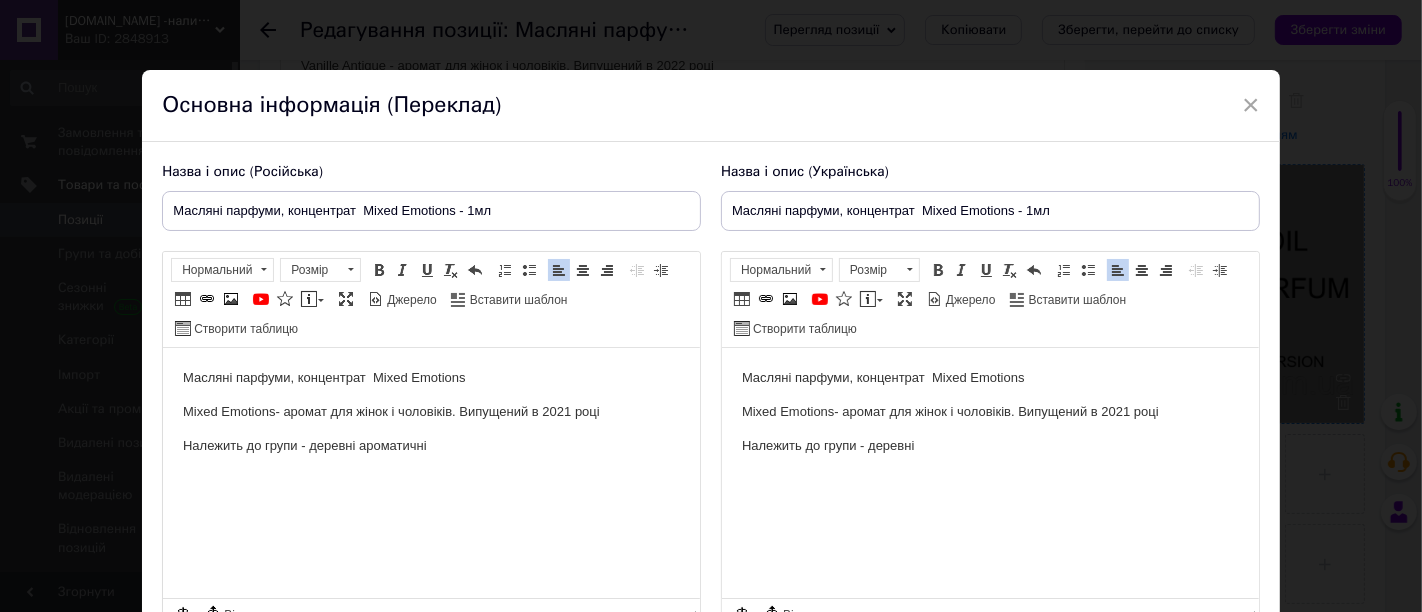 click on "Належить до групи - деревні" at bounding box center (989, 446) 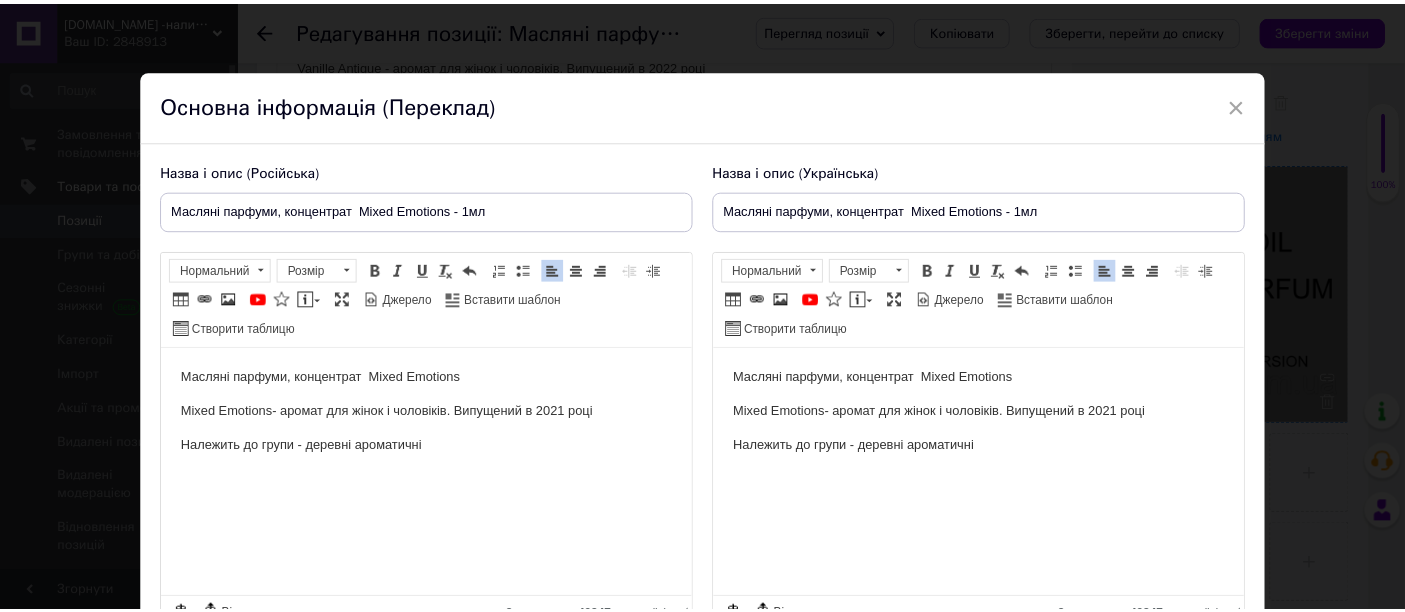 scroll, scrollTop: 111, scrollLeft: 0, axis: vertical 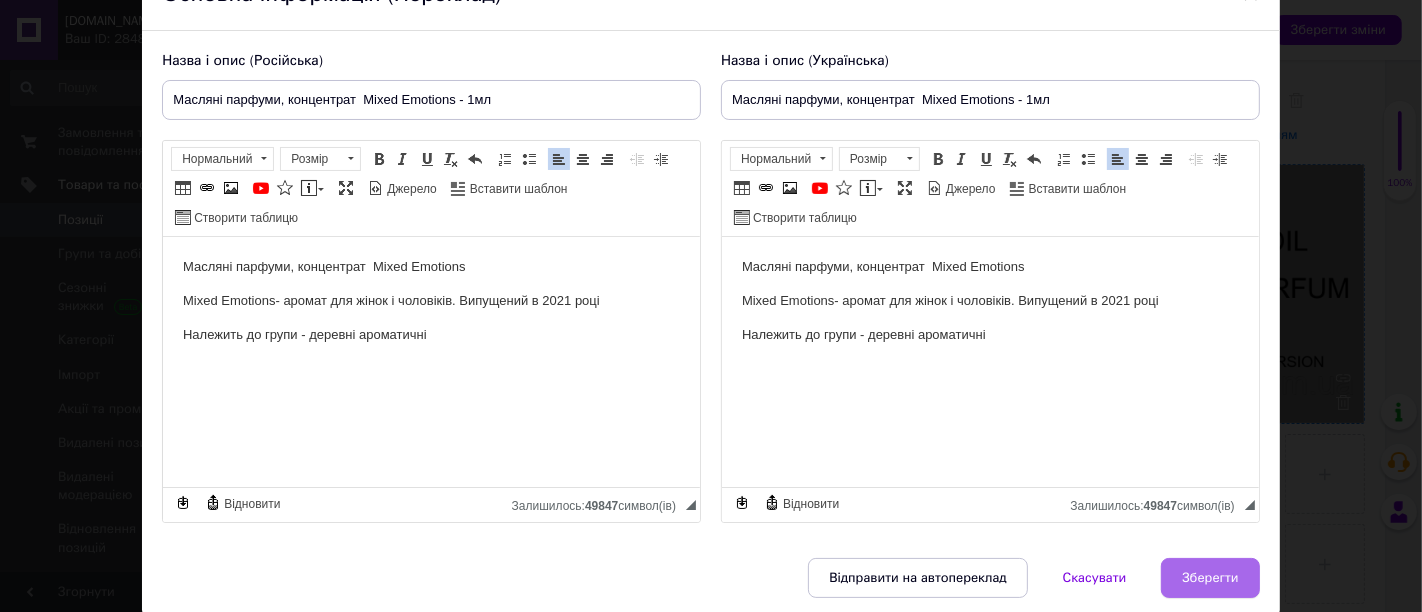 click on "Зберегти" at bounding box center (1210, 578) 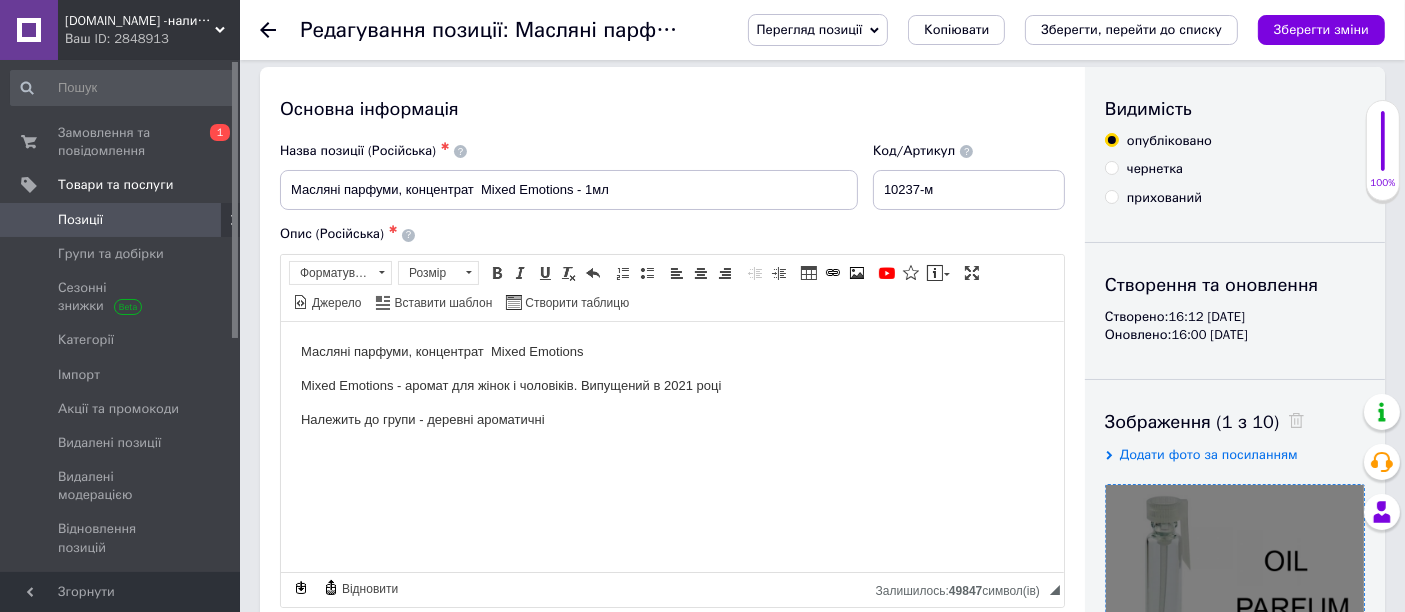 scroll, scrollTop: 0, scrollLeft: 0, axis: both 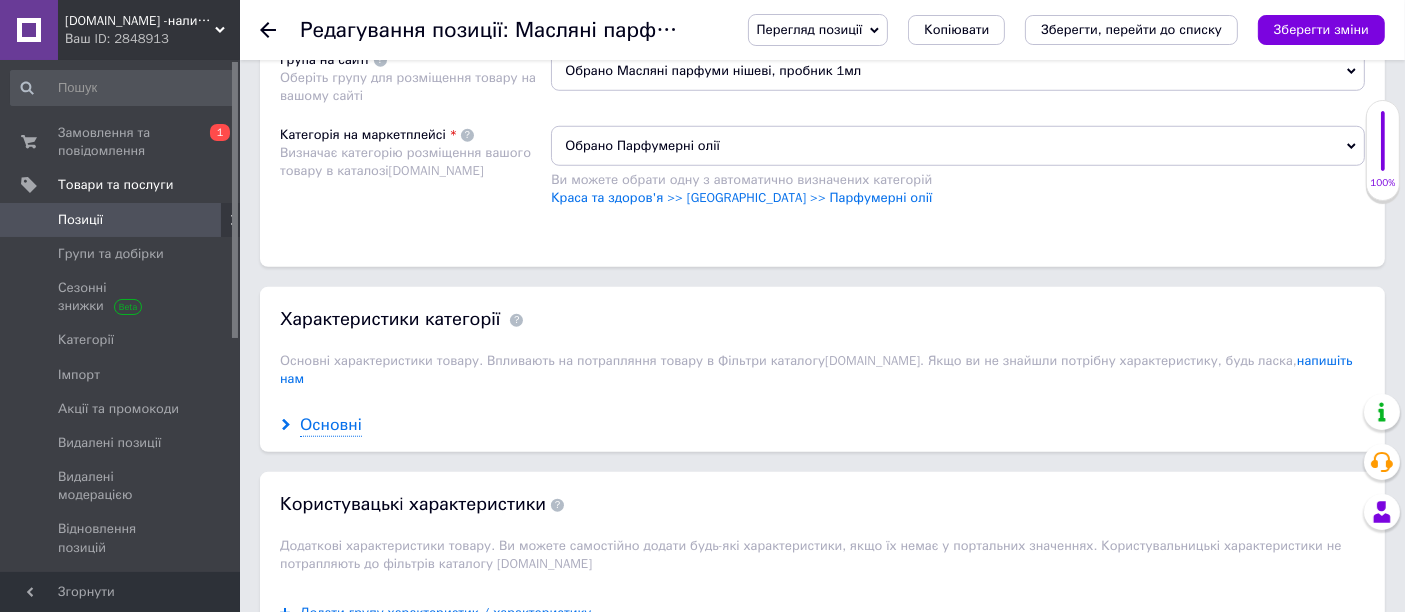 click on "Основні" at bounding box center (331, 425) 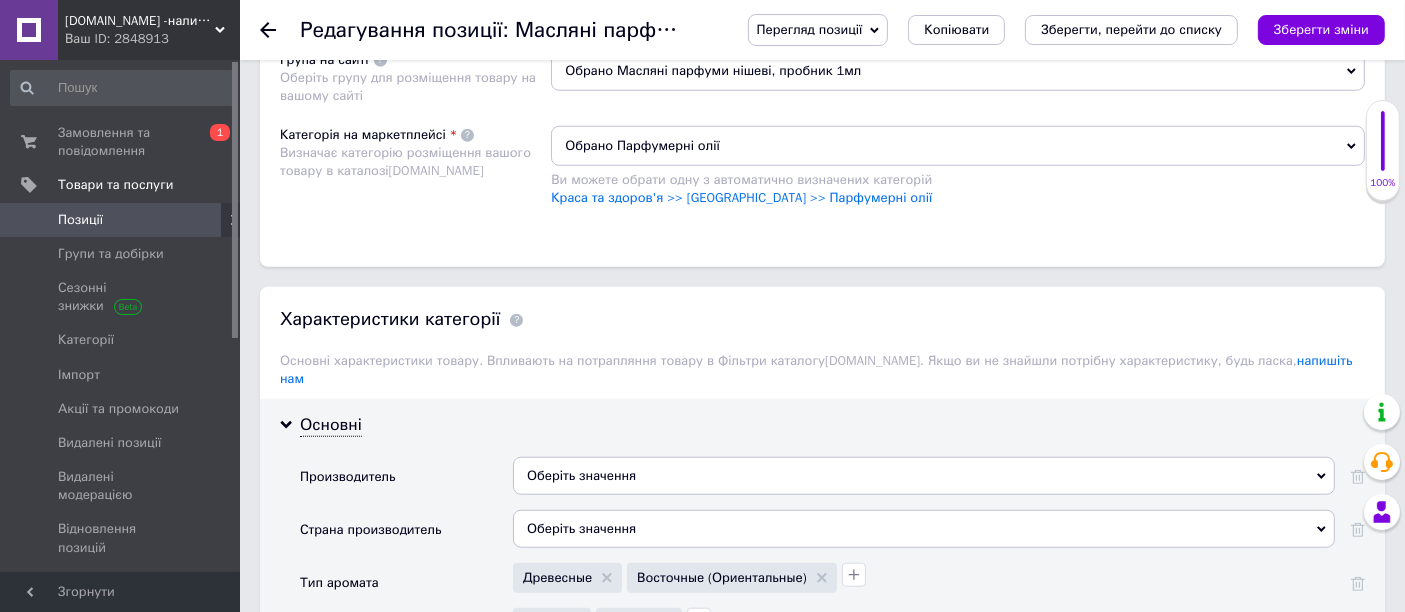 scroll, scrollTop: 2000, scrollLeft: 0, axis: vertical 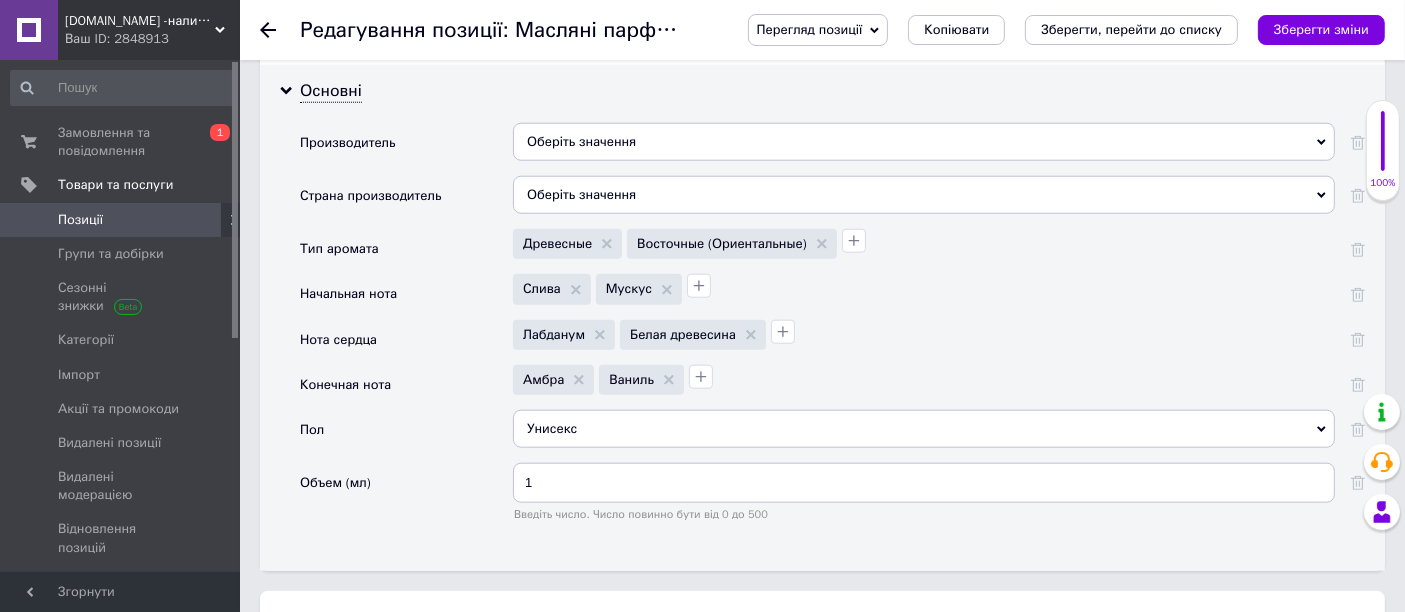 click on "Восточные (Ориентальные)" at bounding box center [731, 244] 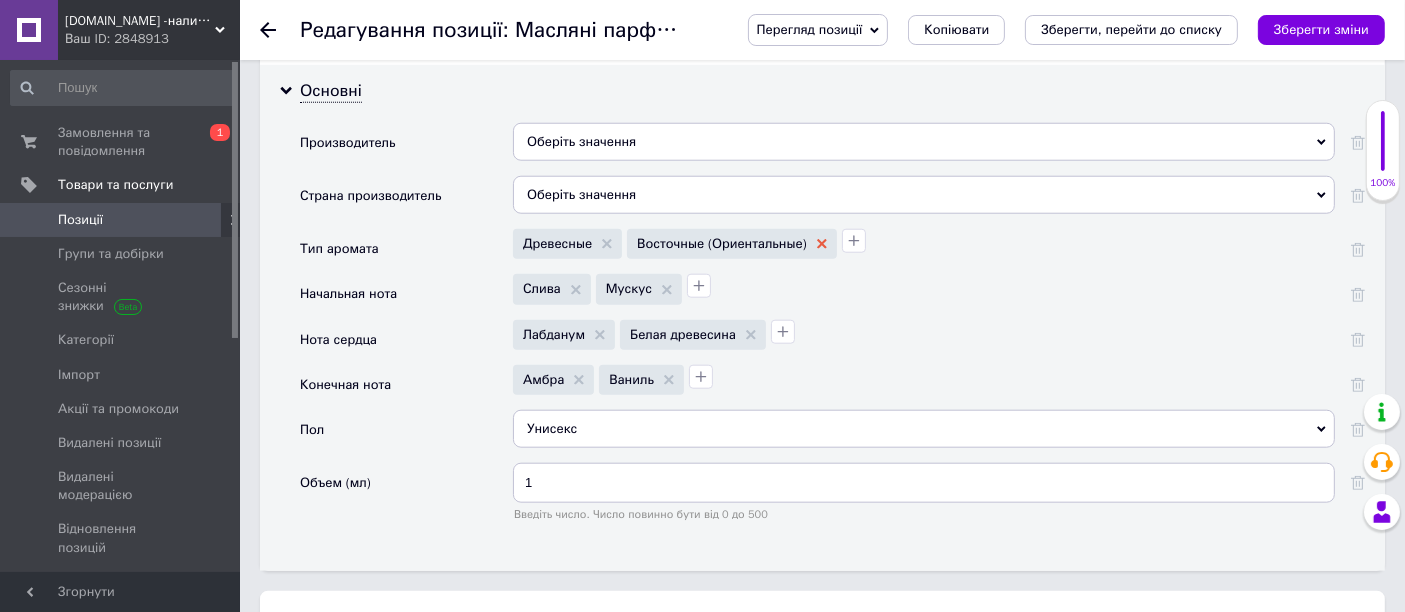click 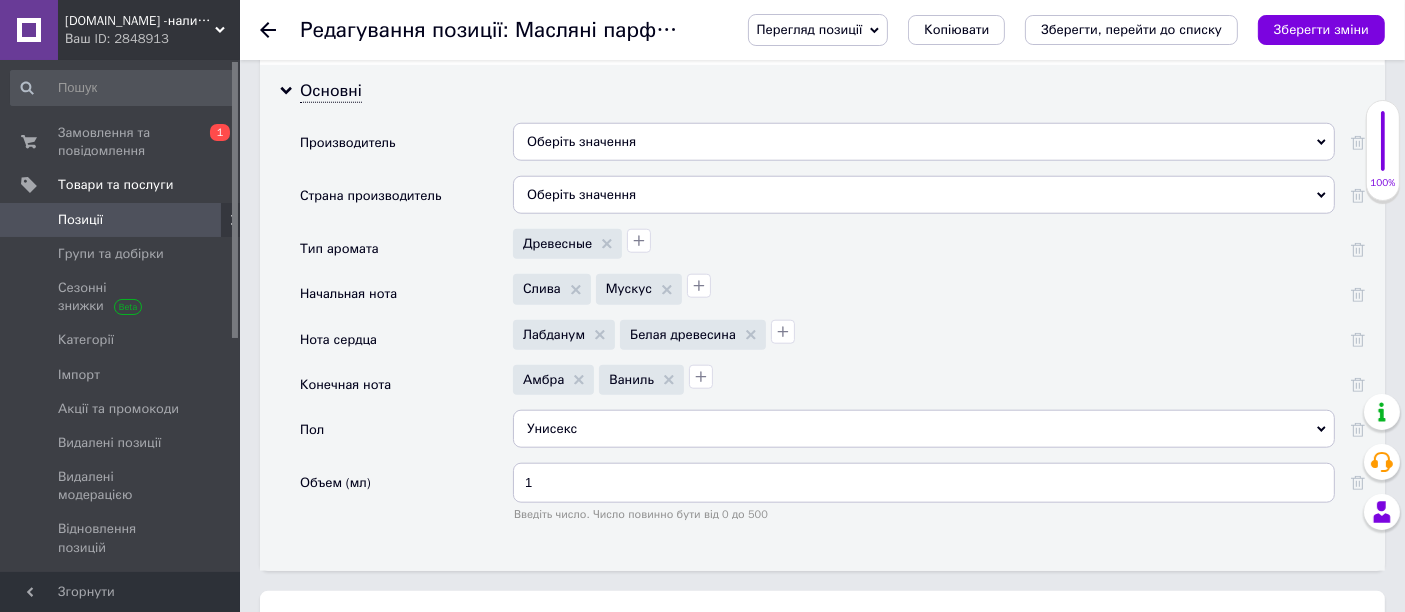 click 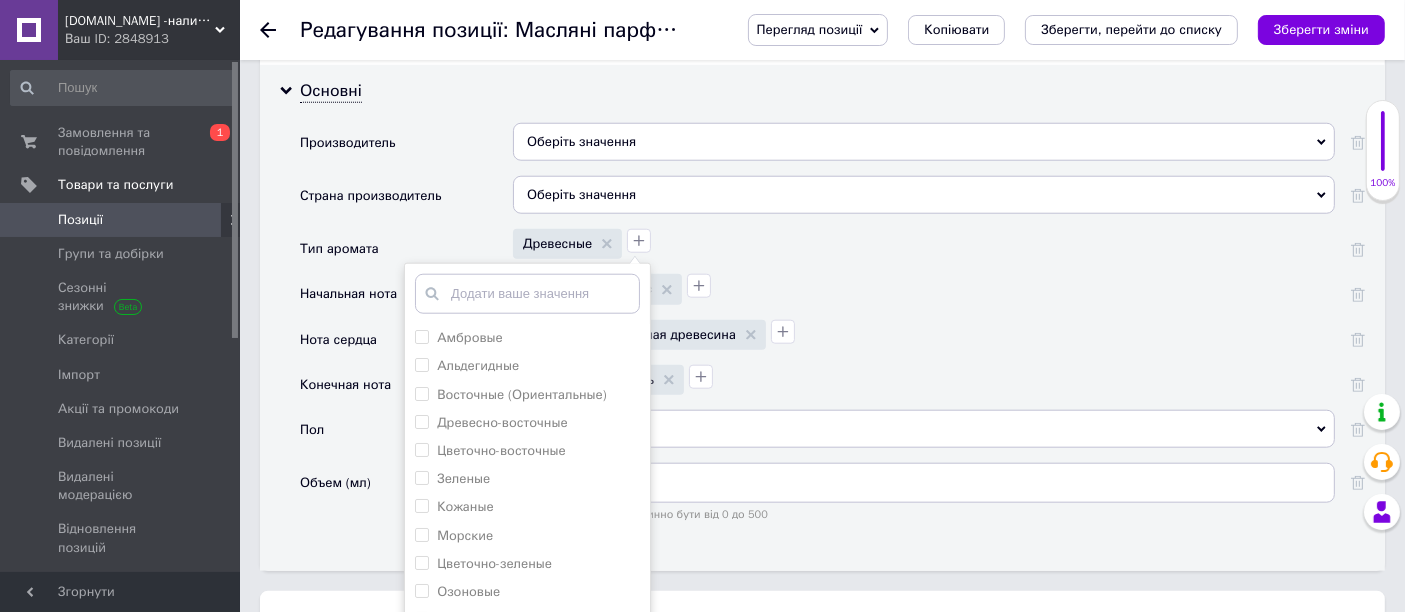 click at bounding box center (527, 294) 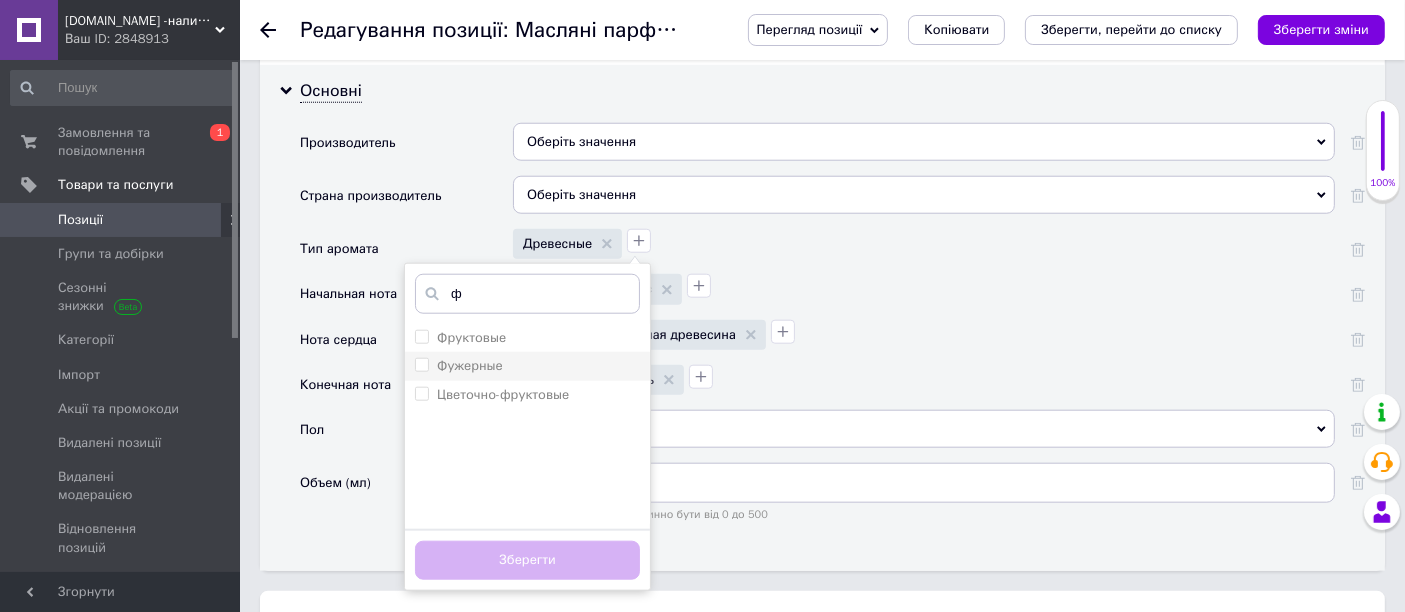 type on "ф" 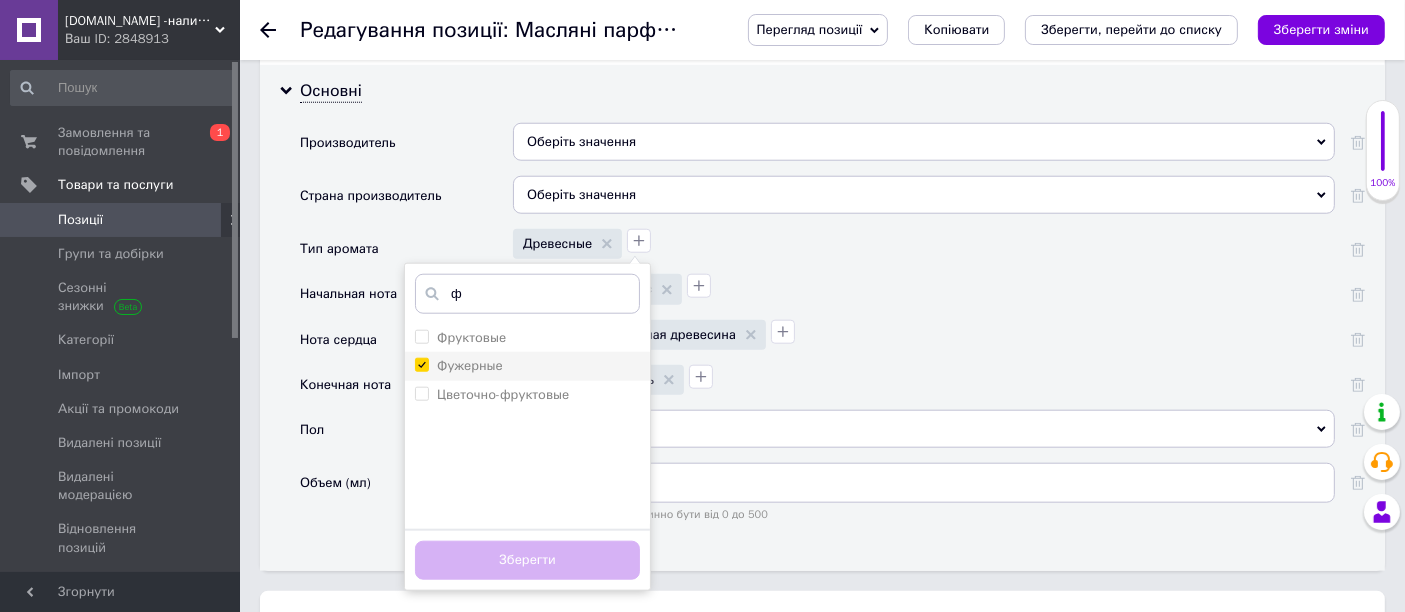 checkbox on "true" 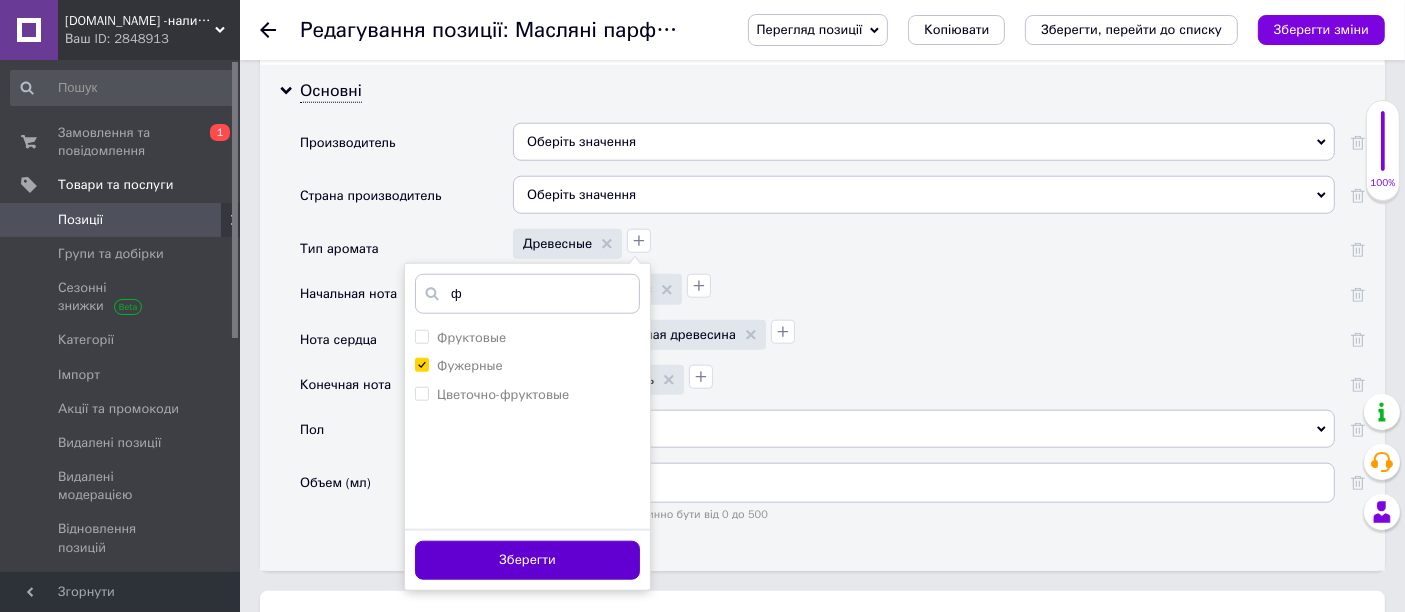click on "Зберегти" at bounding box center (527, 560) 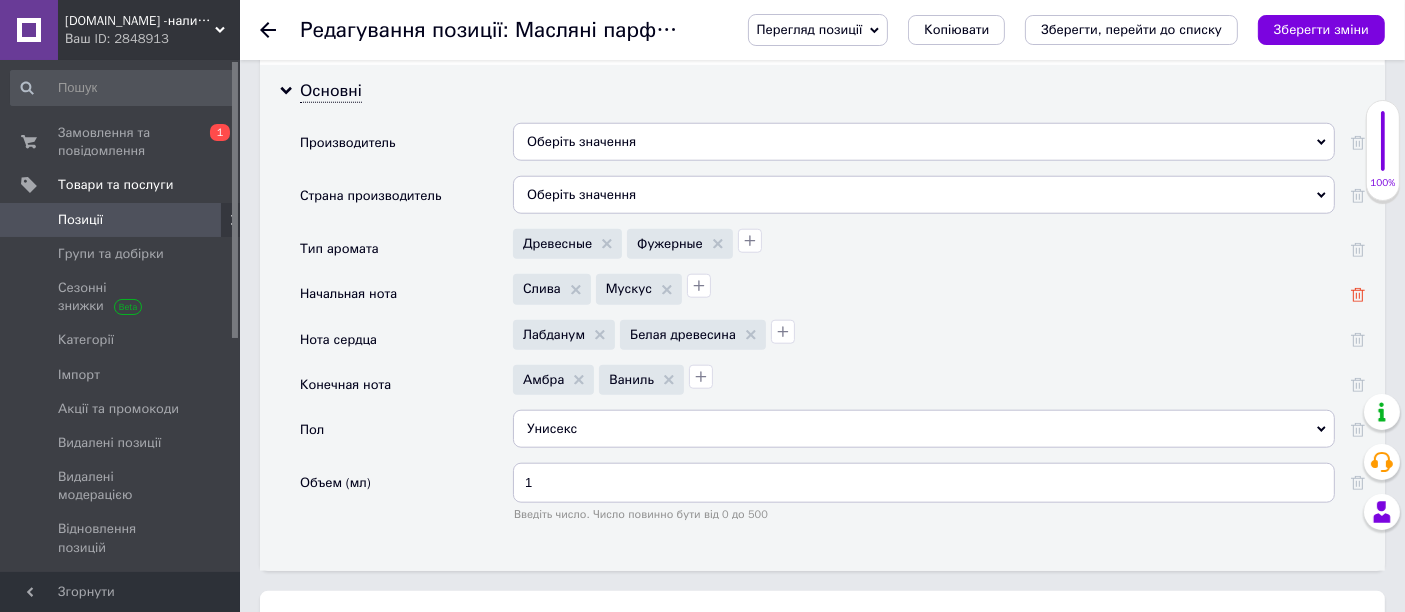 click at bounding box center [1358, 294] 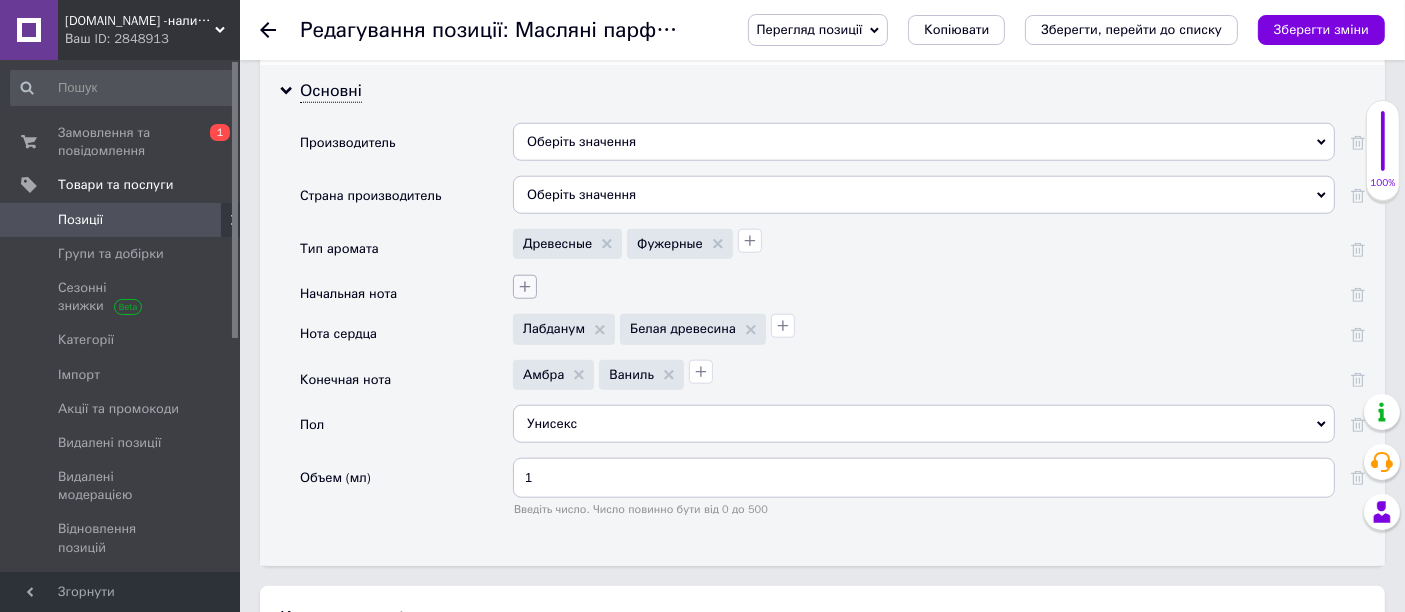 click 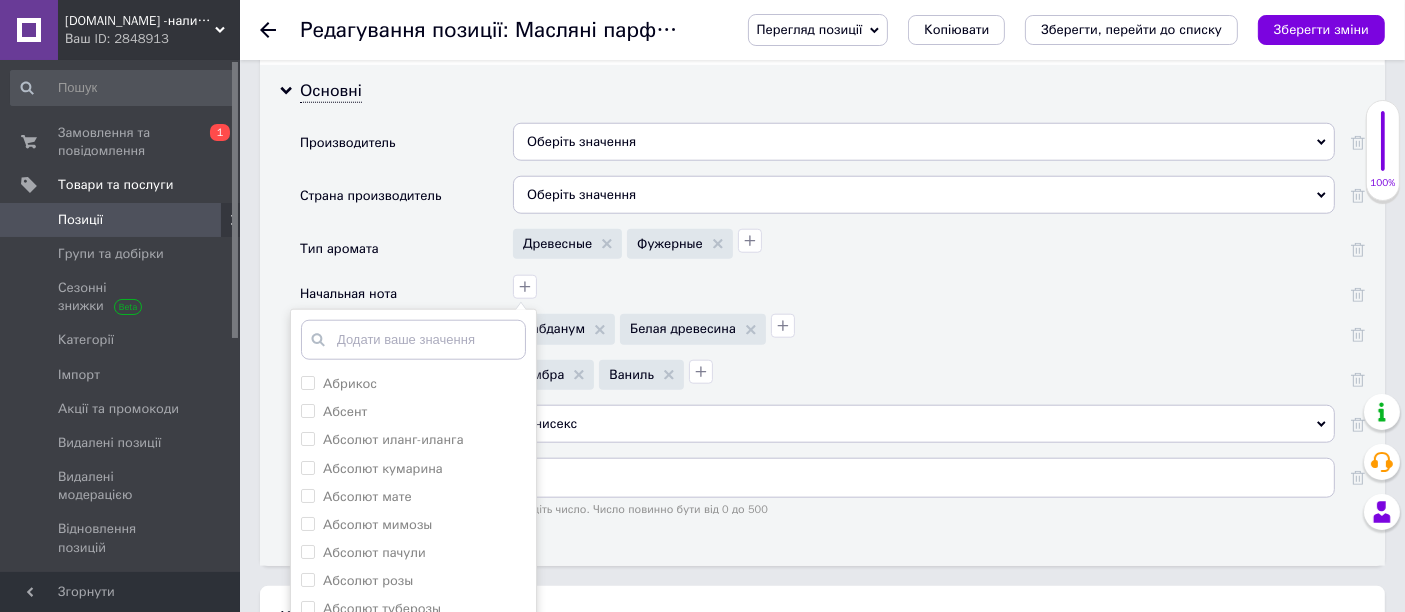 click at bounding box center [413, 340] 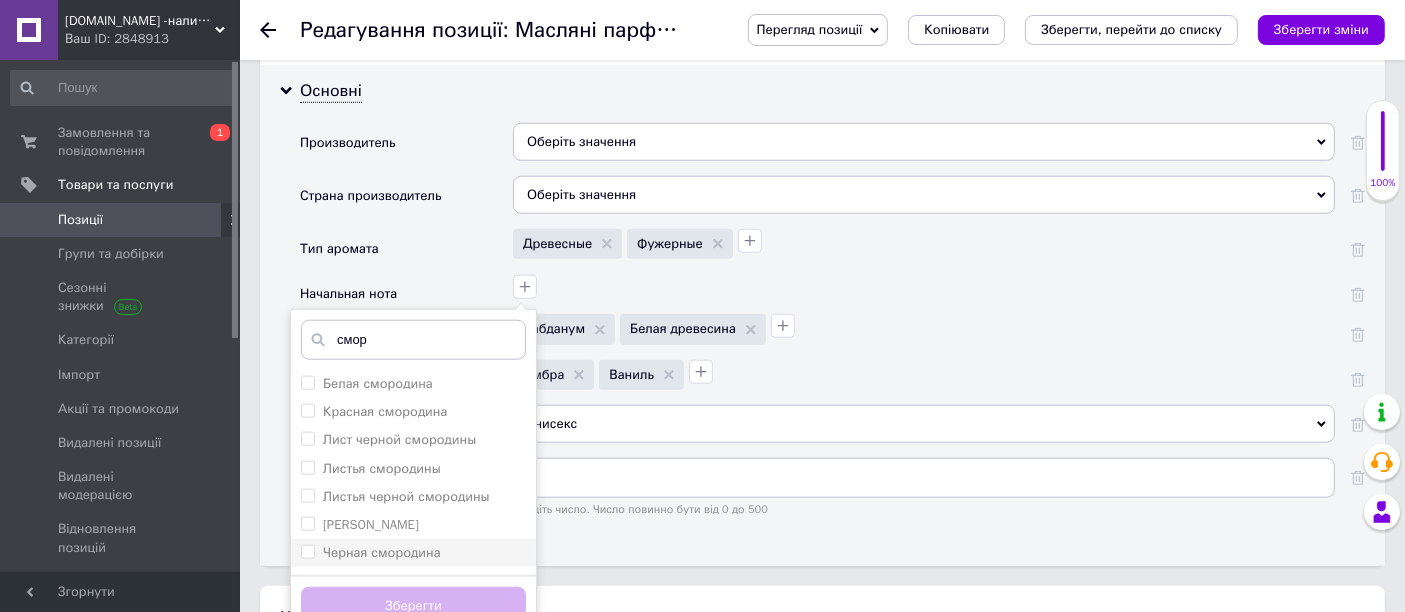 type on "смор" 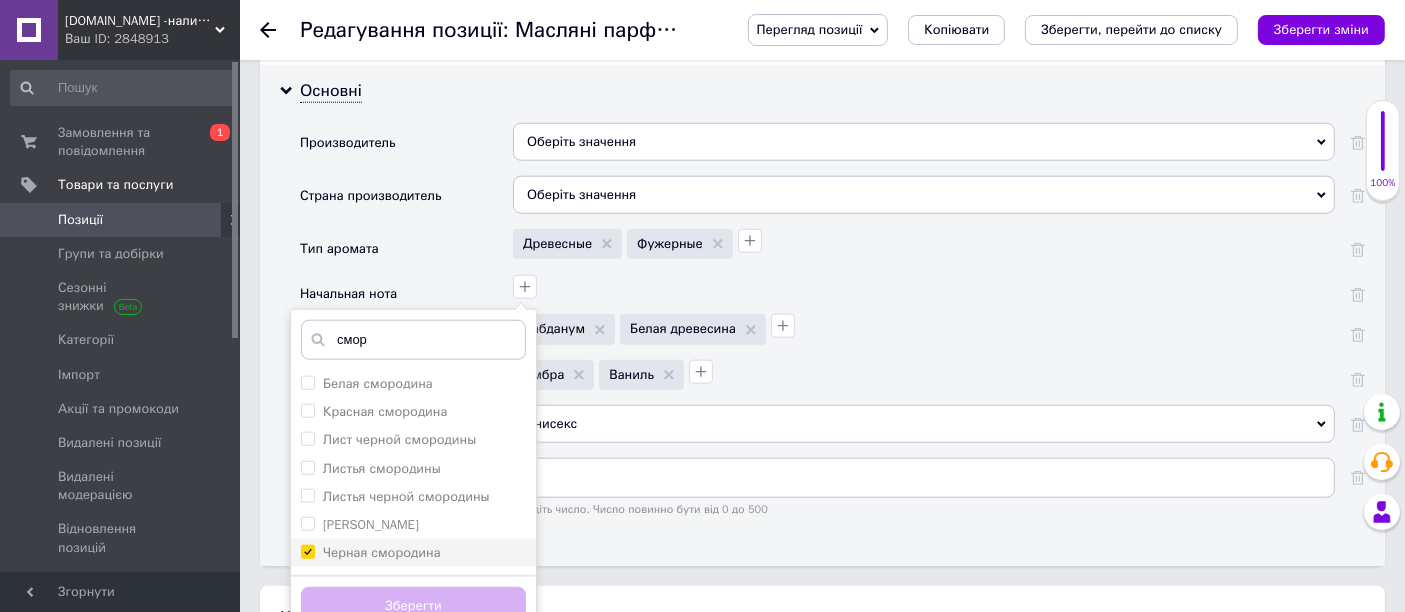 checkbox on "true" 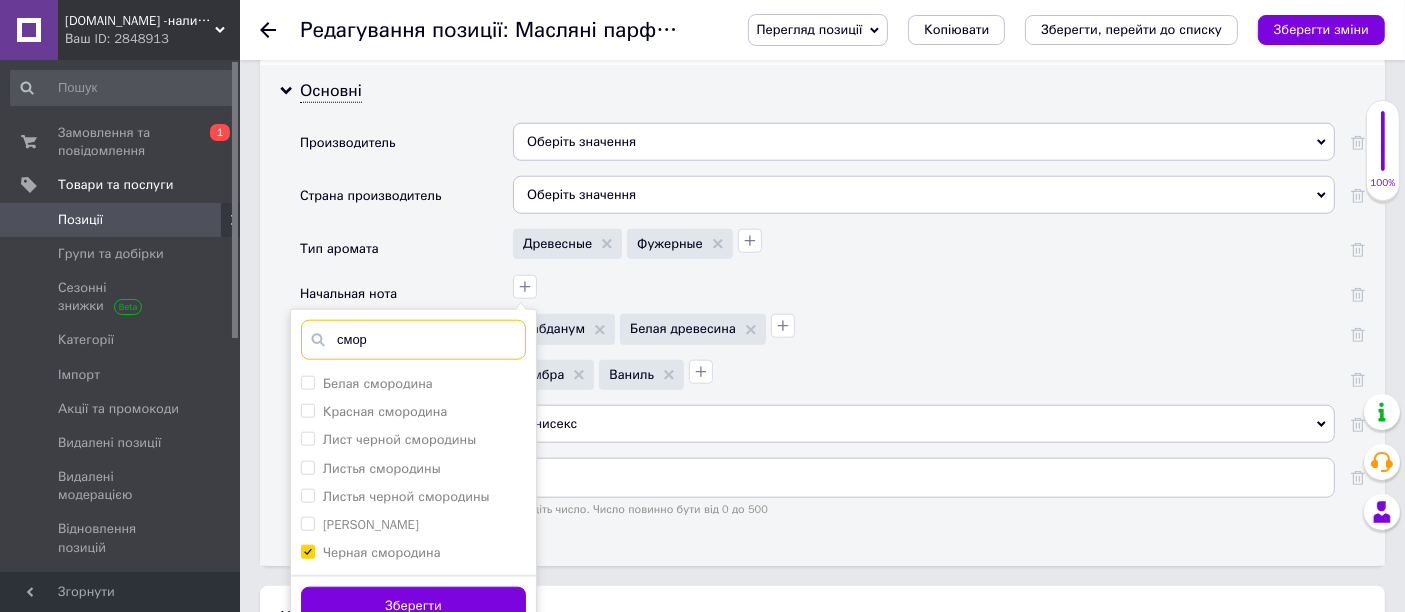 click on "смор" at bounding box center [413, 340] 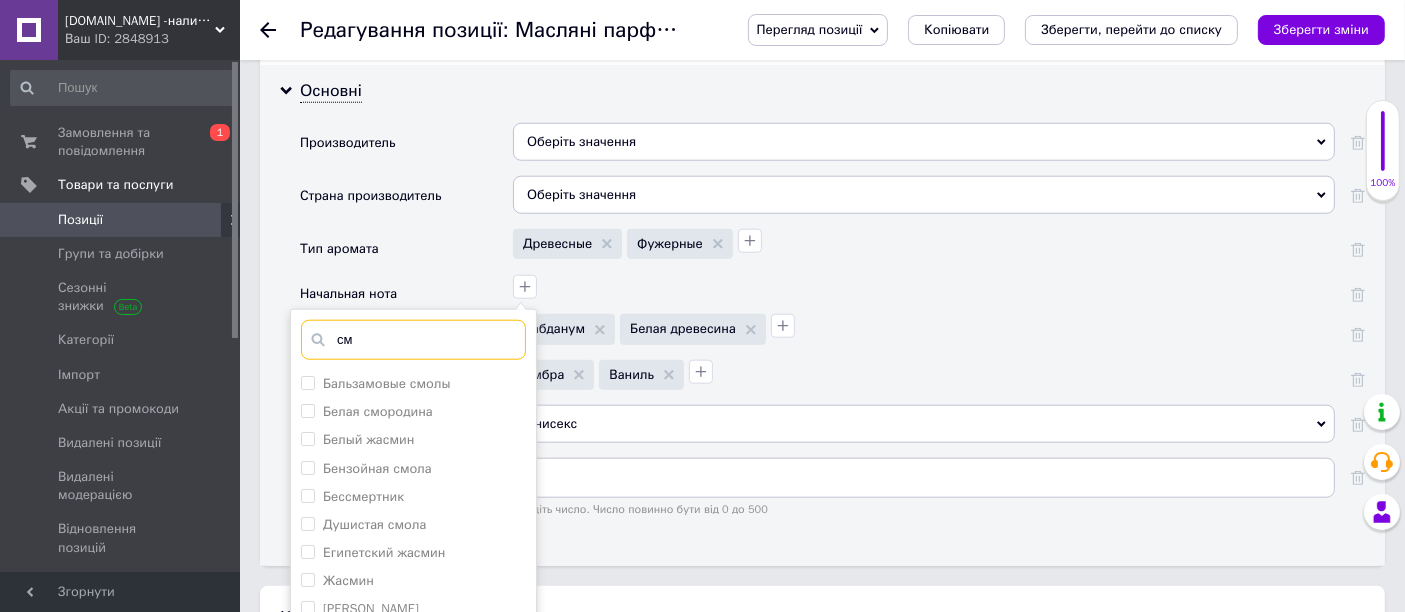 type on "с" 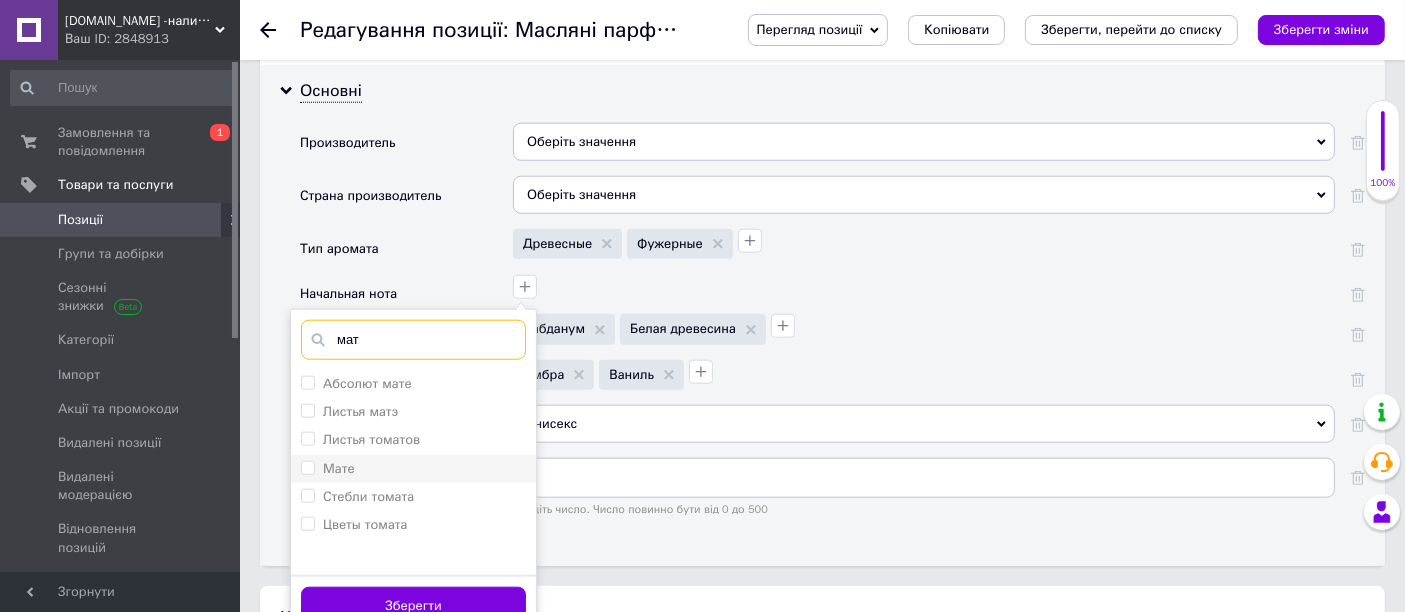 type on "мат" 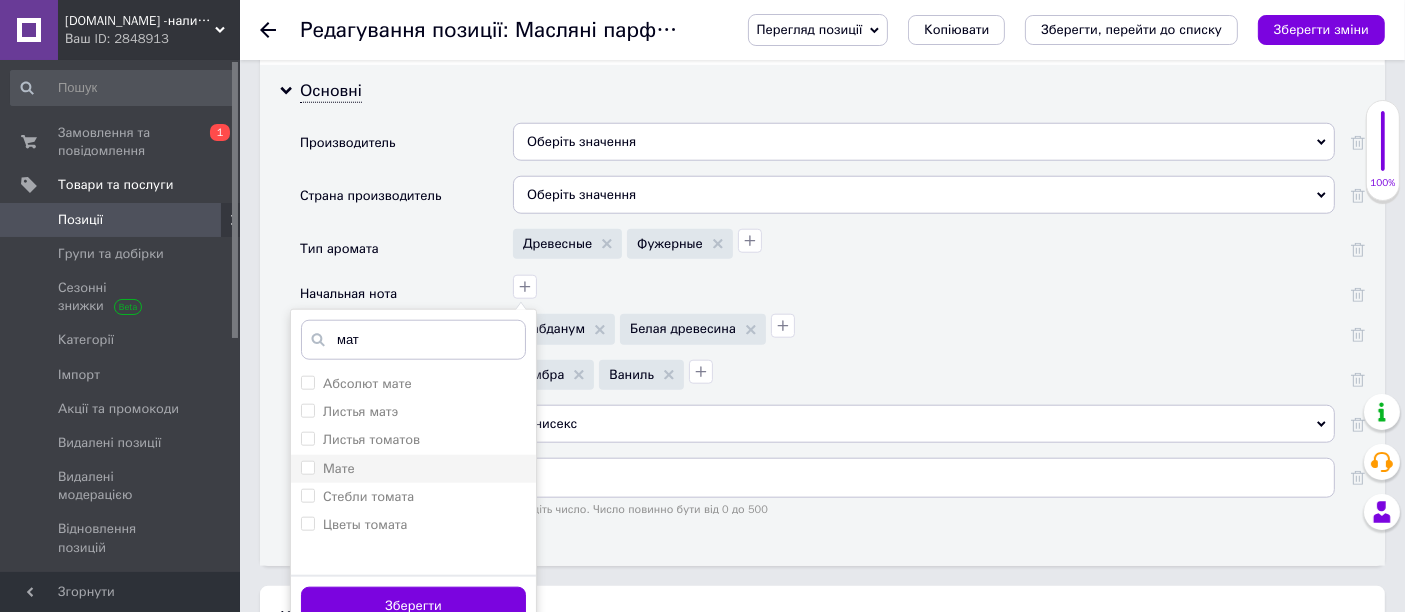 click on "Мате" at bounding box center [307, 467] 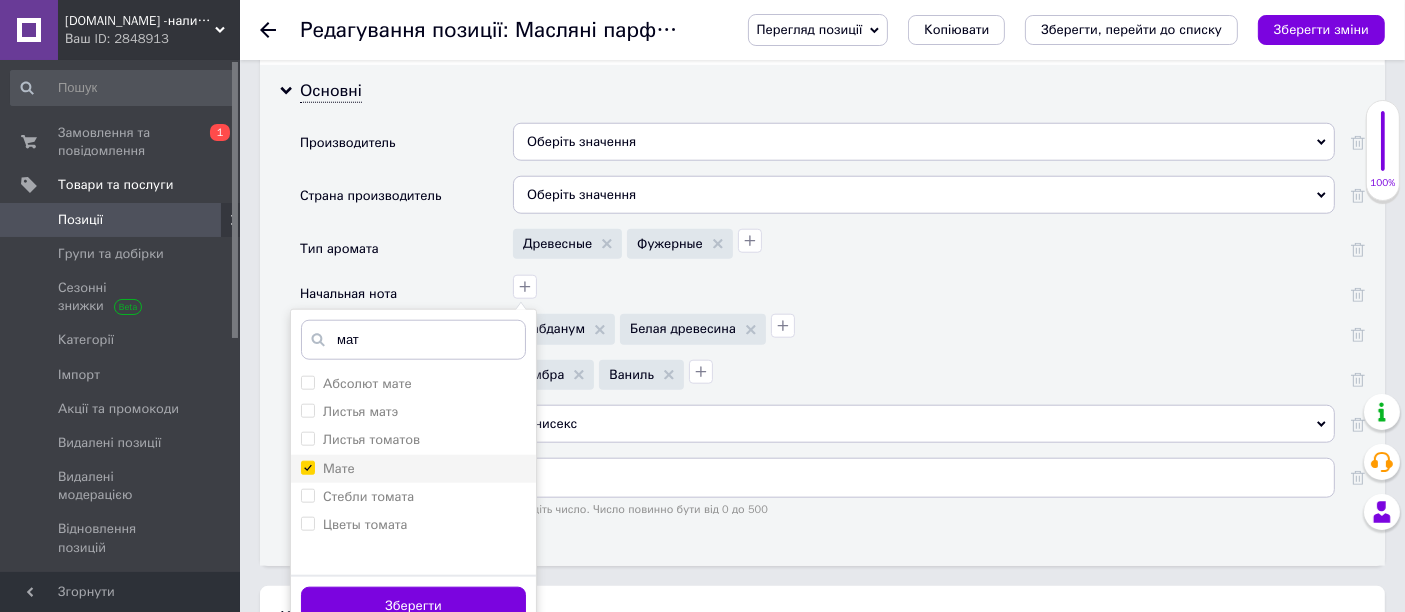checkbox on "true" 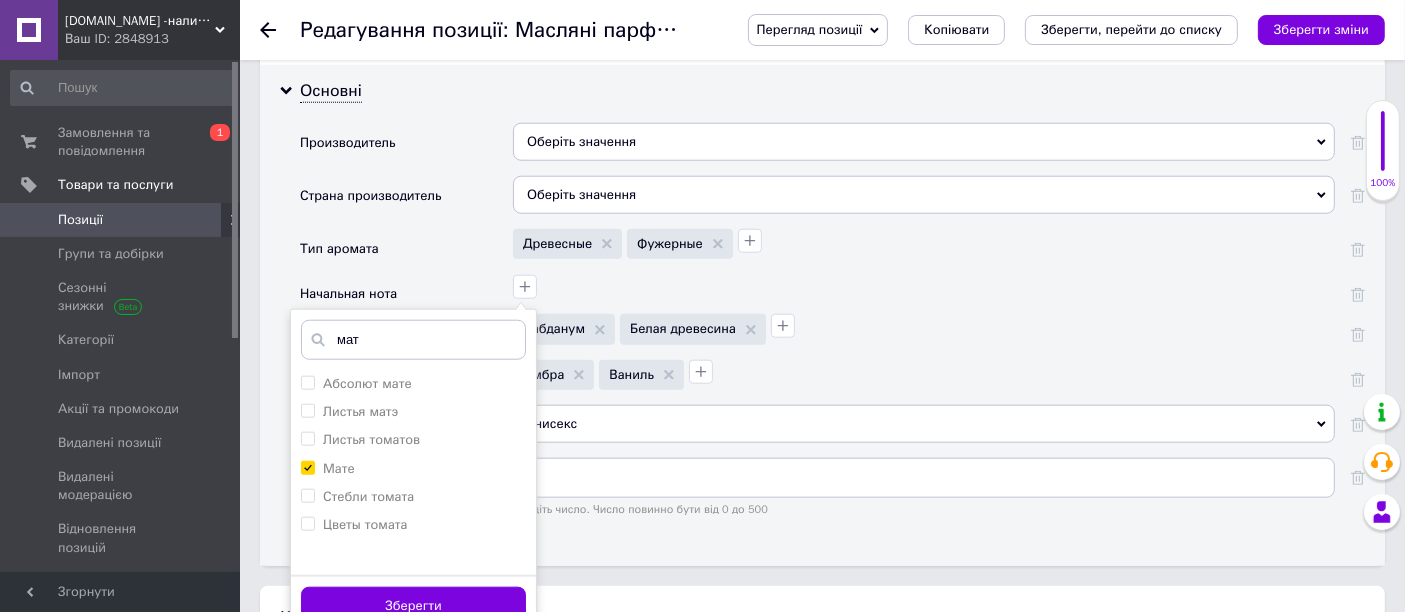 click on "Зберегти" at bounding box center (413, 606) 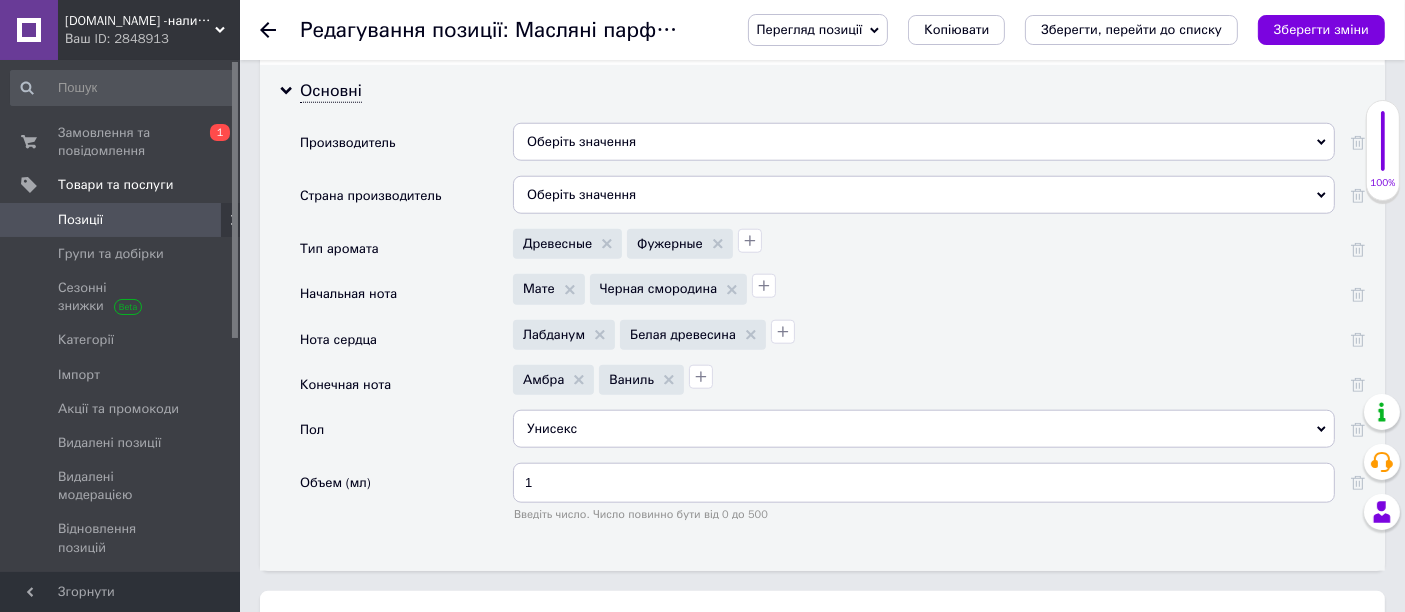 drag, startPoint x: 1359, startPoint y: 307, endPoint x: 1108, endPoint y: 358, distance: 256.12888 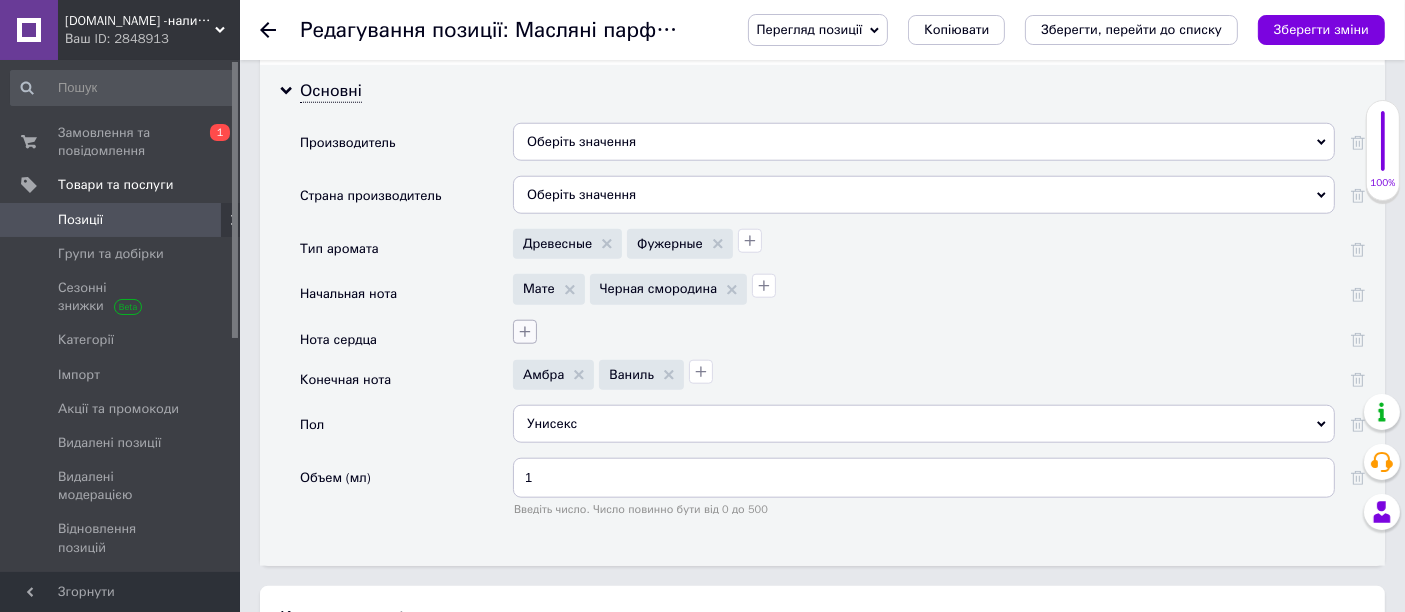click 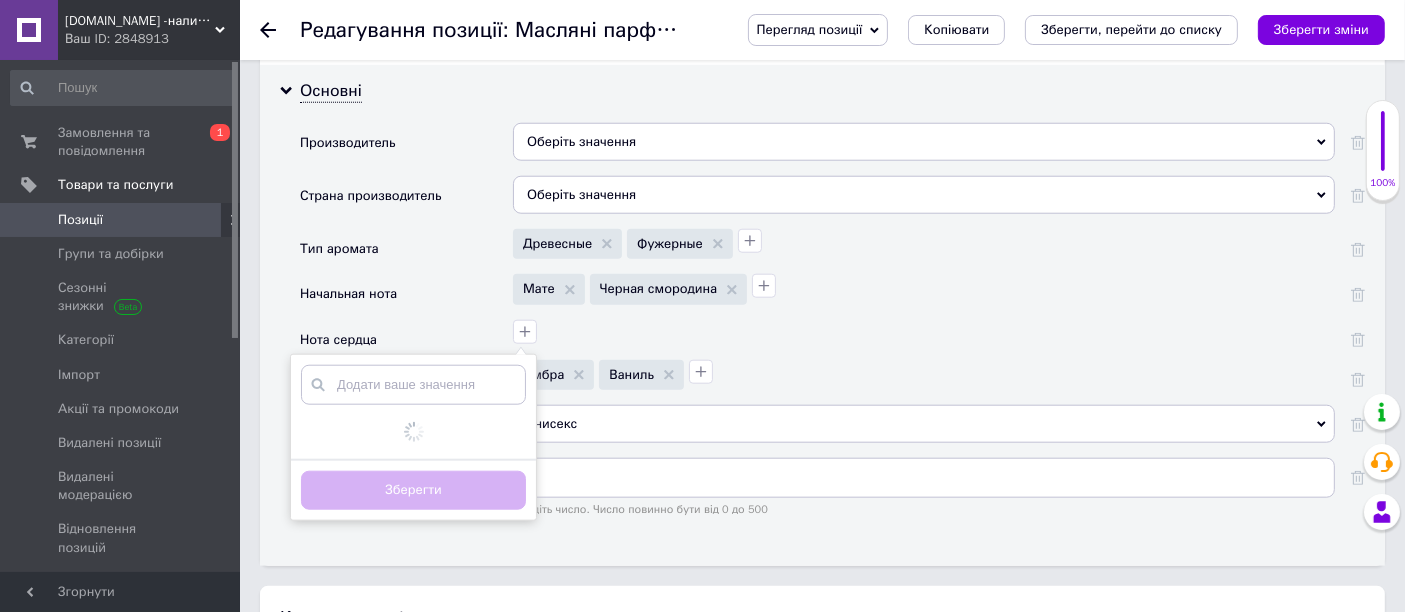 click at bounding box center (413, 385) 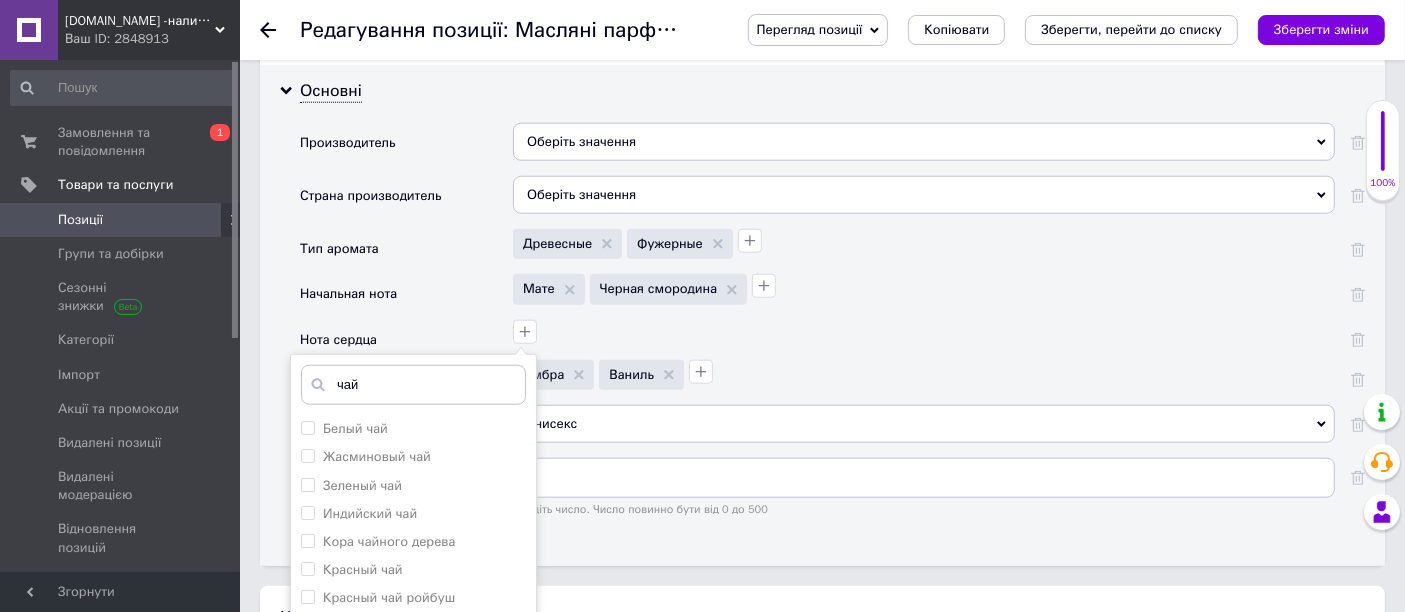 scroll, scrollTop: 2222, scrollLeft: 0, axis: vertical 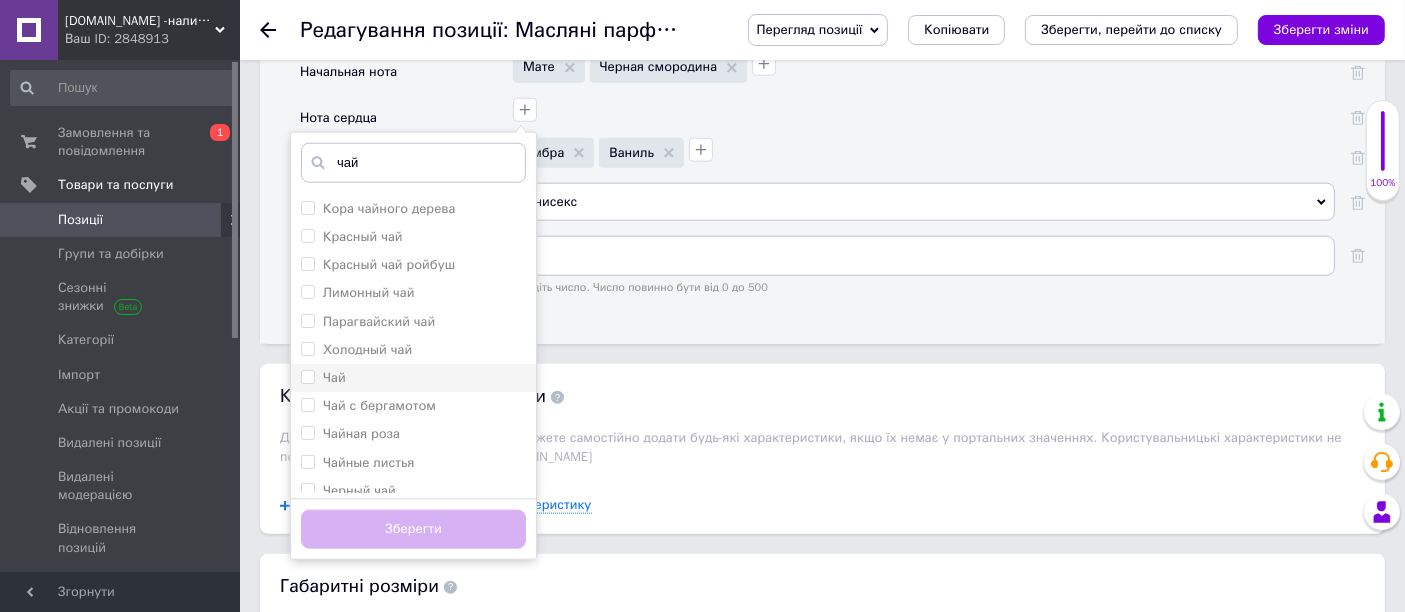 type on "чай" 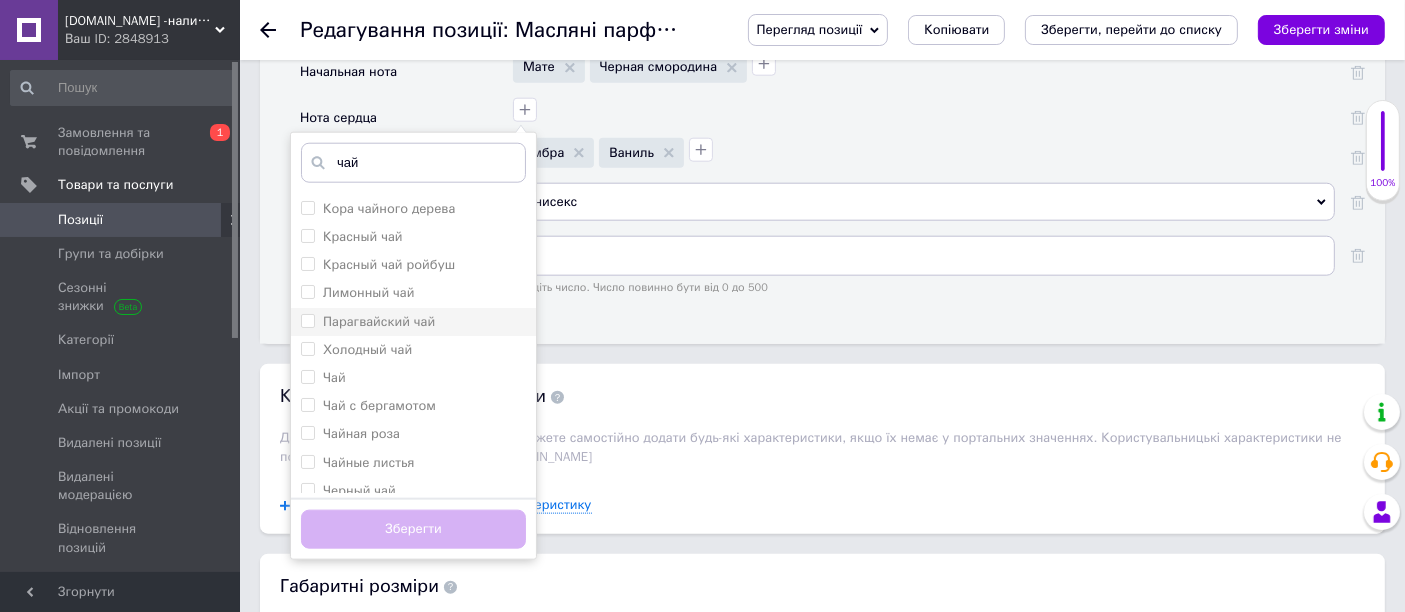 drag, startPoint x: 308, startPoint y: 337, endPoint x: 337, endPoint y: 286, distance: 58.66856 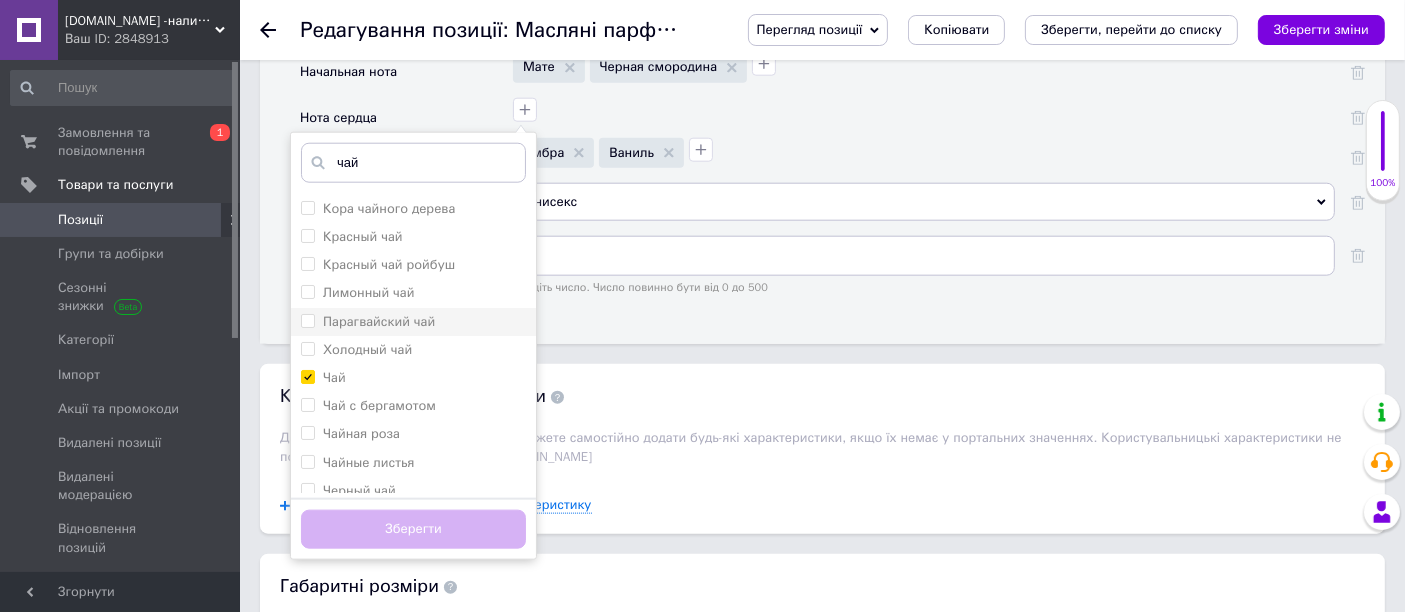 checkbox on "true" 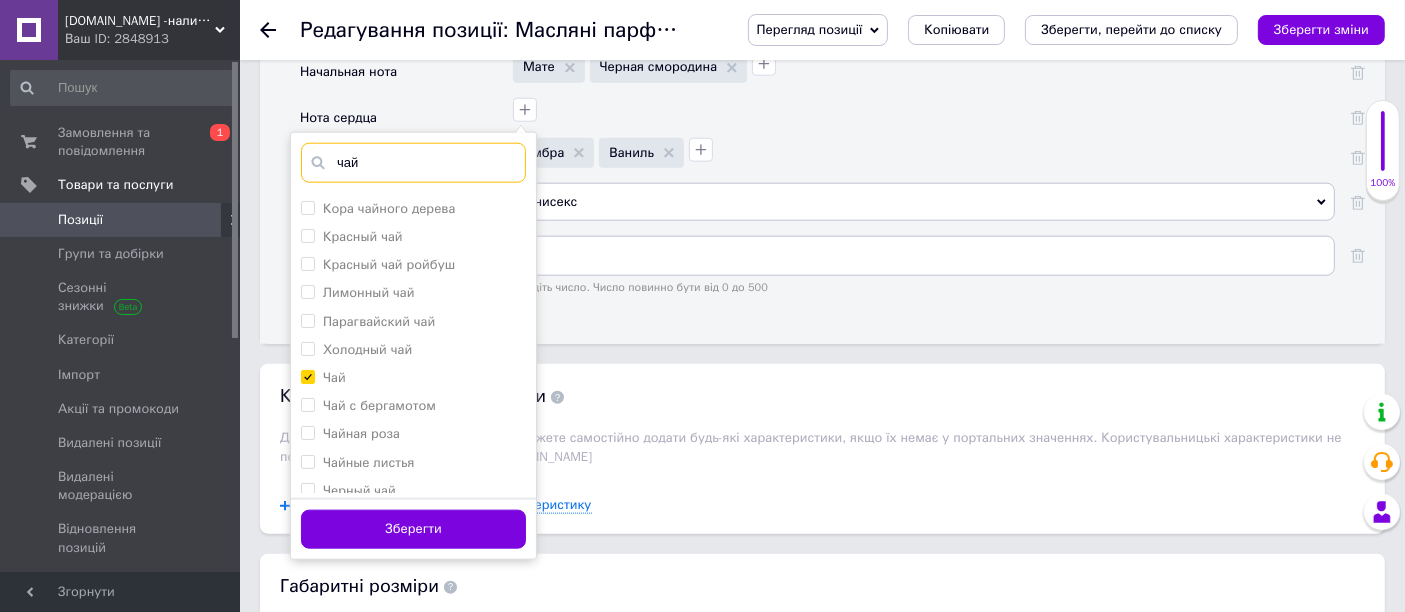 click on "чай" at bounding box center (413, 163) 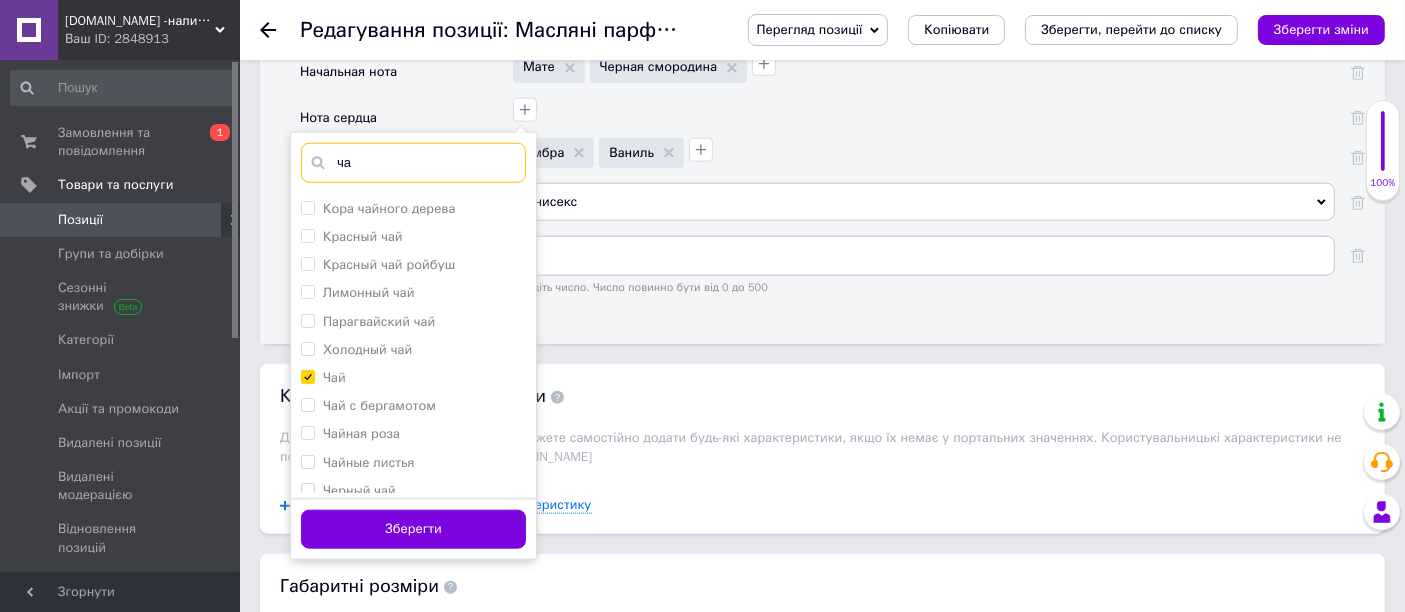 scroll, scrollTop: 167, scrollLeft: 0, axis: vertical 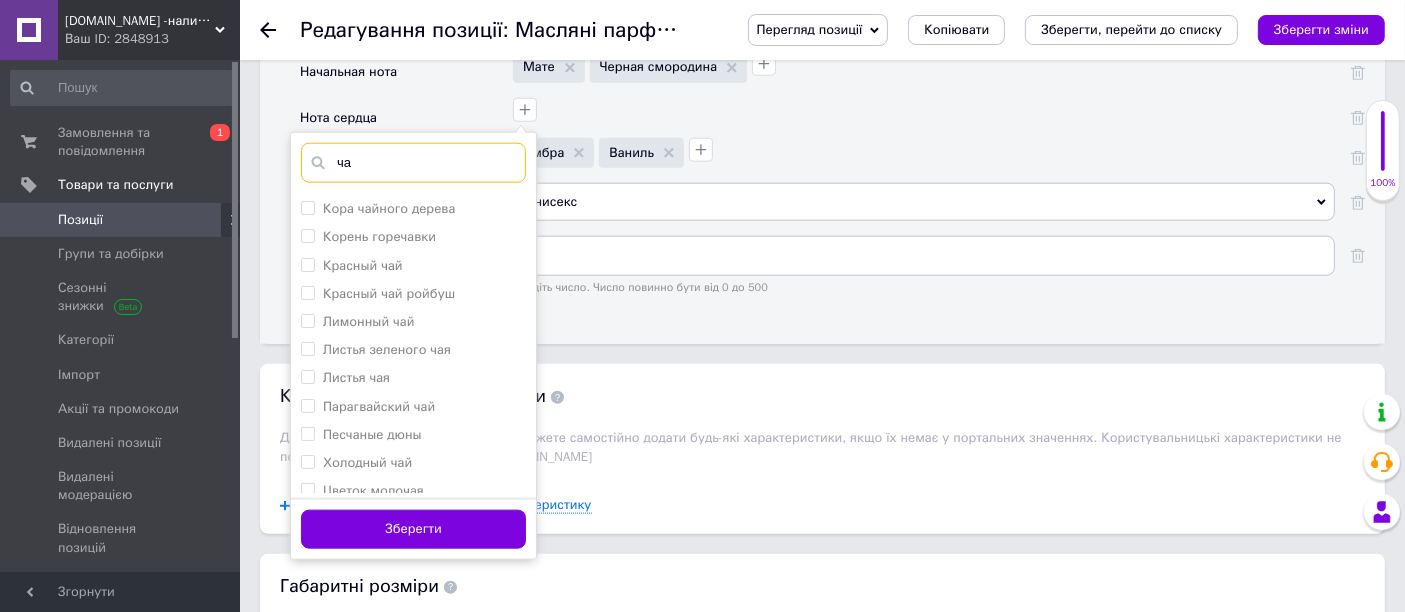 type on "ч" 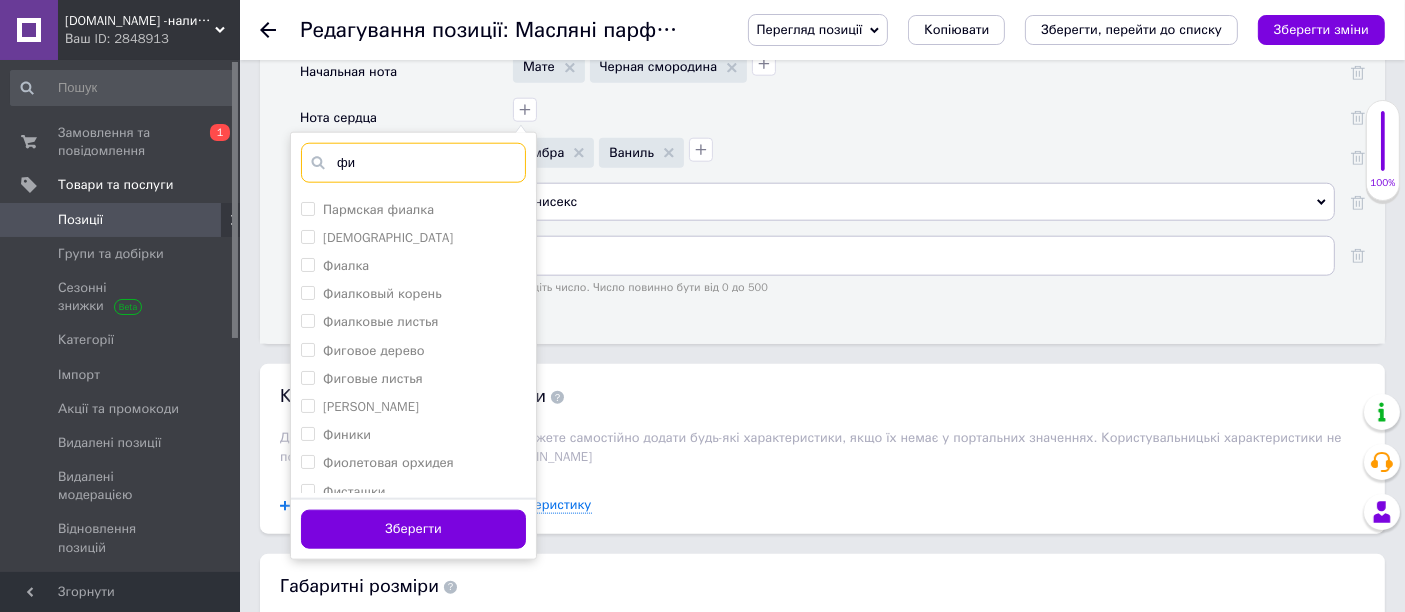 scroll, scrollTop: 0, scrollLeft: 0, axis: both 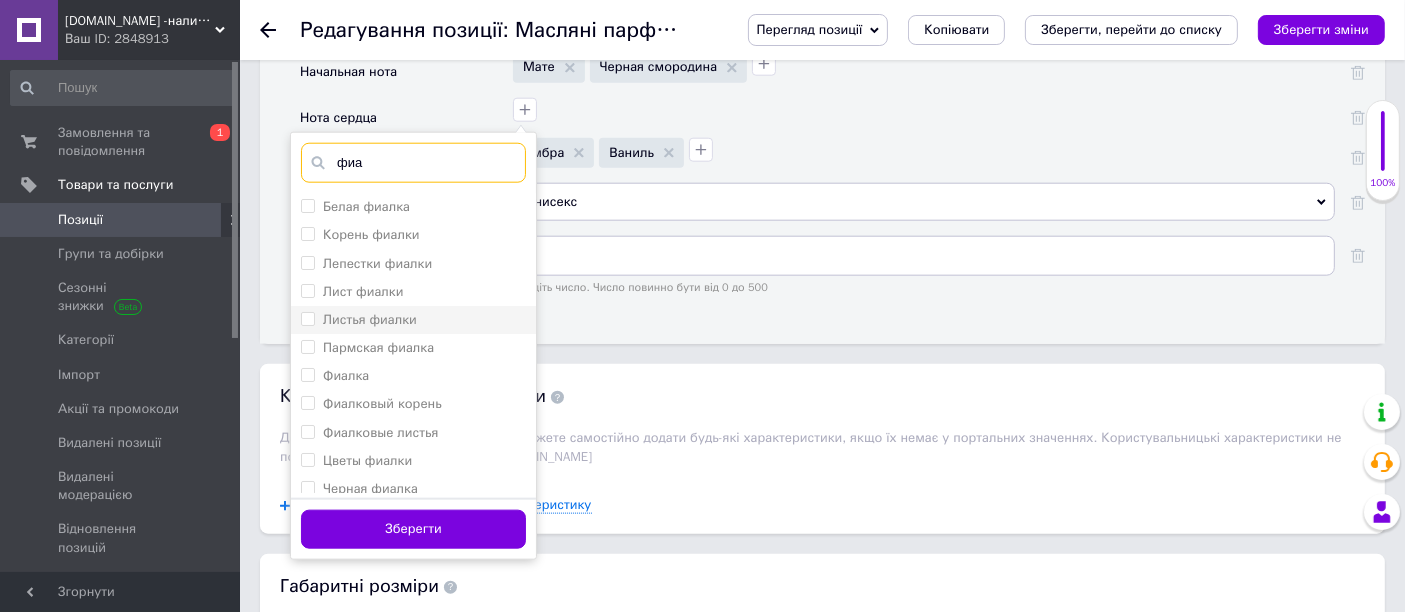 type on "фиа" 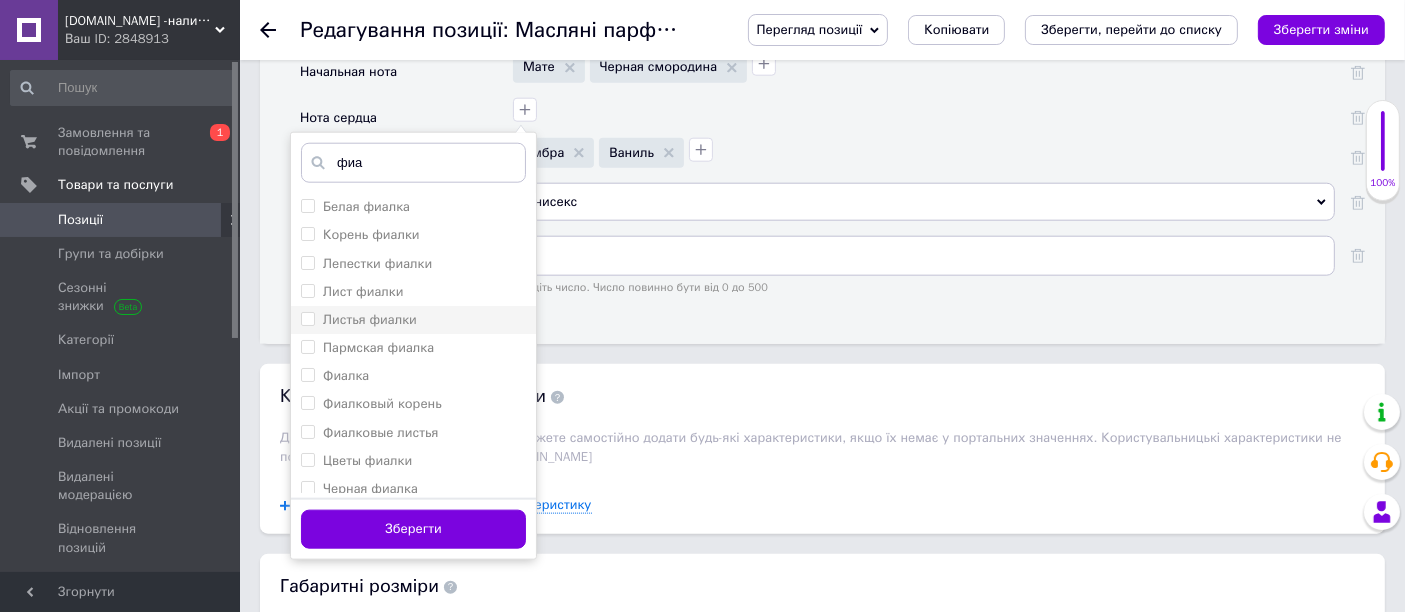 click on "Листья фиалки" at bounding box center [359, 320] 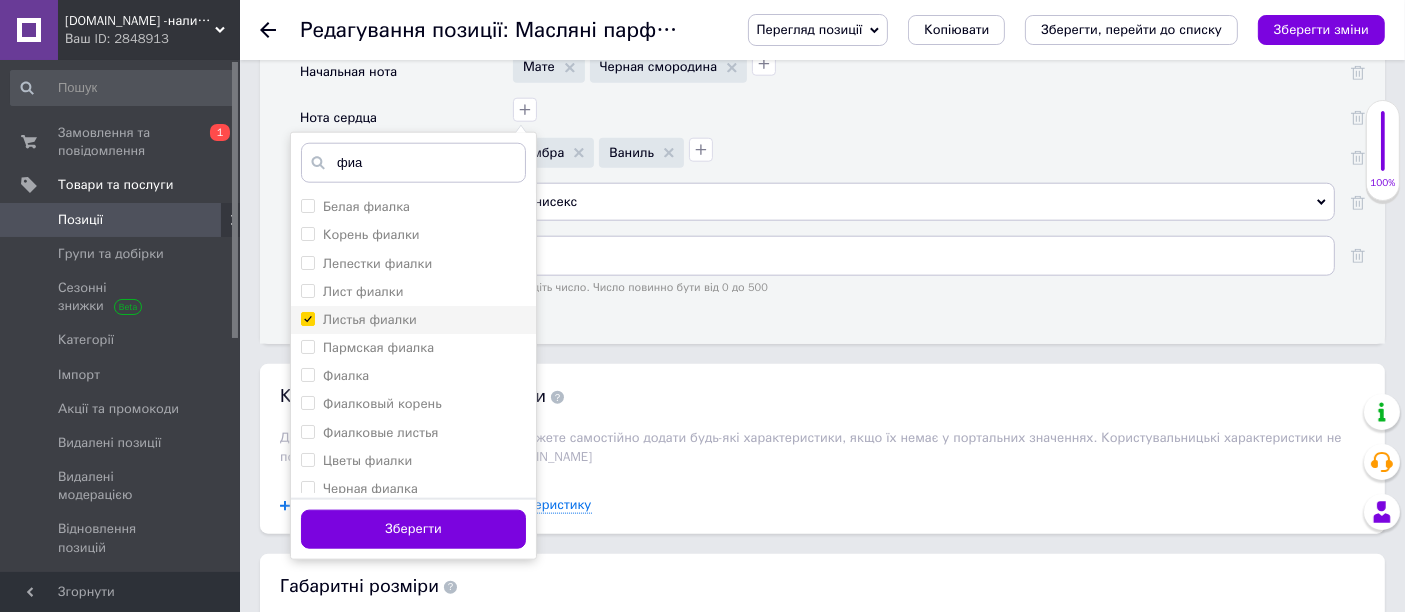 click on "Листья фиалки" at bounding box center [307, 318] 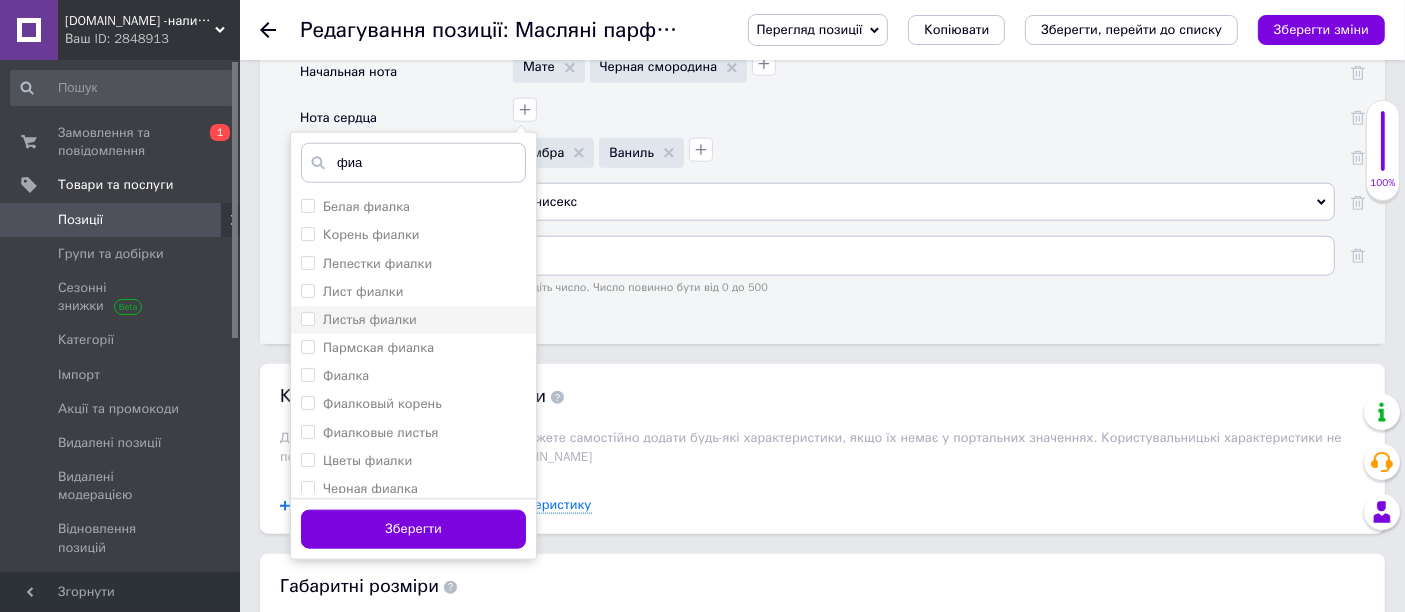 click on "Листья фиалки" at bounding box center (307, 318) 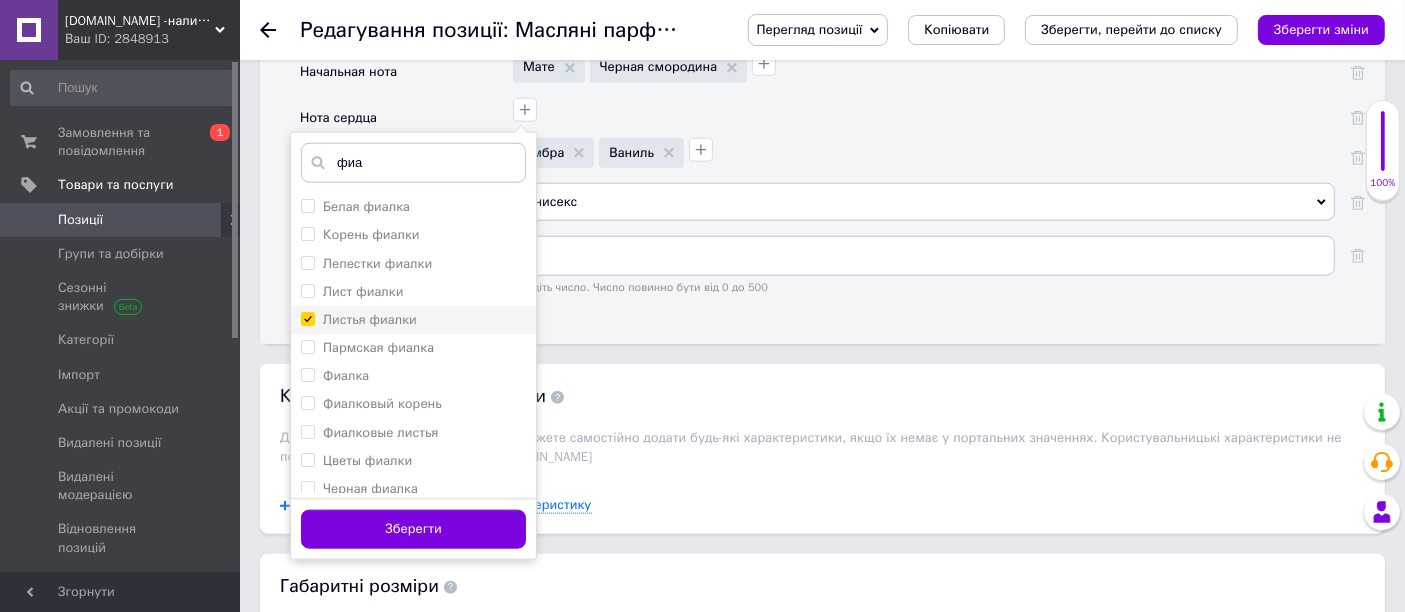 checkbox on "true" 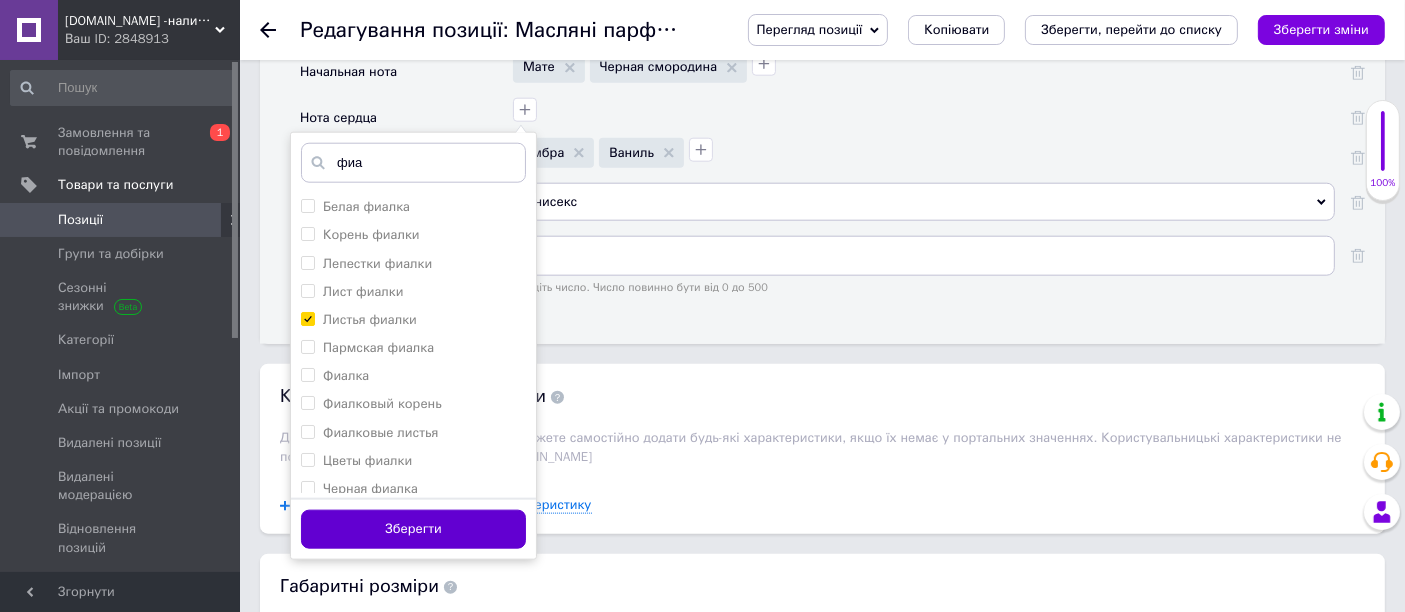 click on "Зберегти" at bounding box center [413, 529] 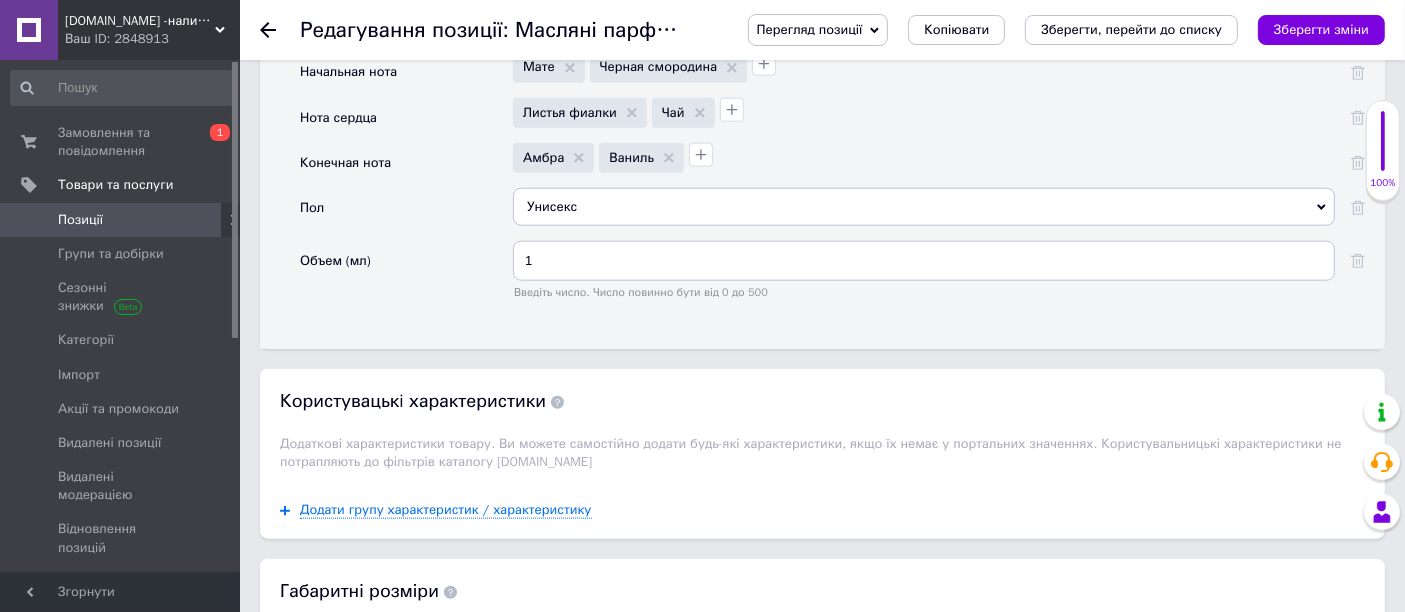 scroll, scrollTop: 2111, scrollLeft: 0, axis: vertical 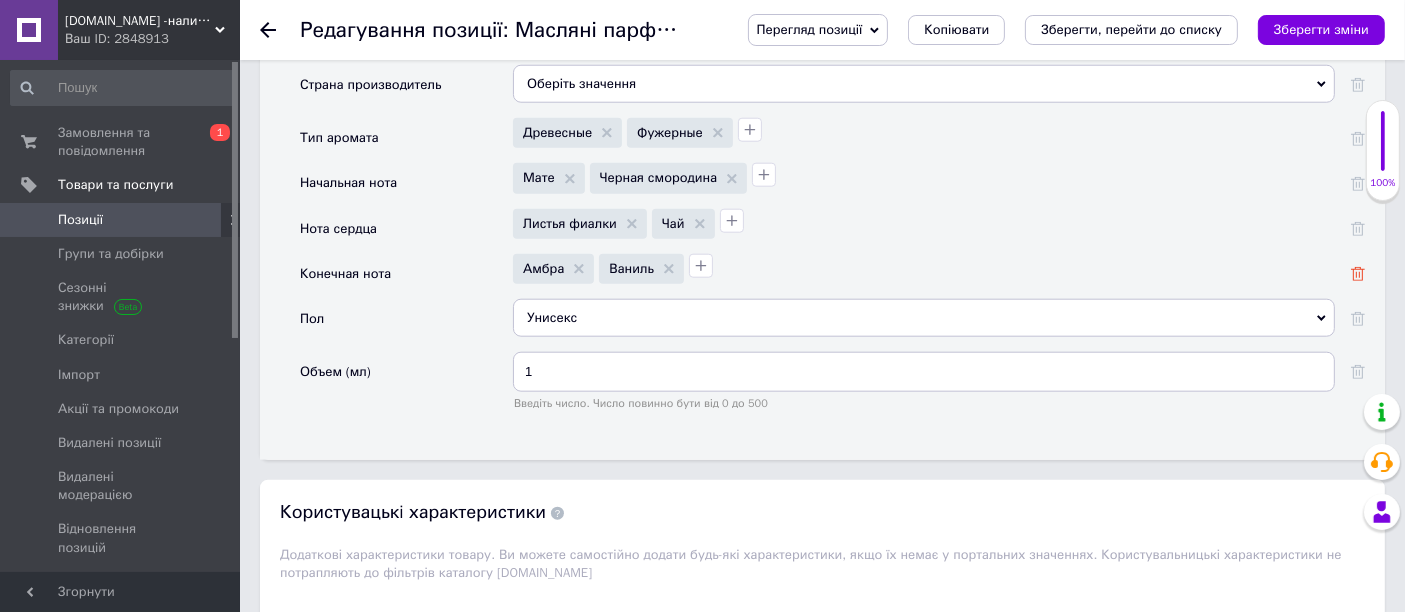 click 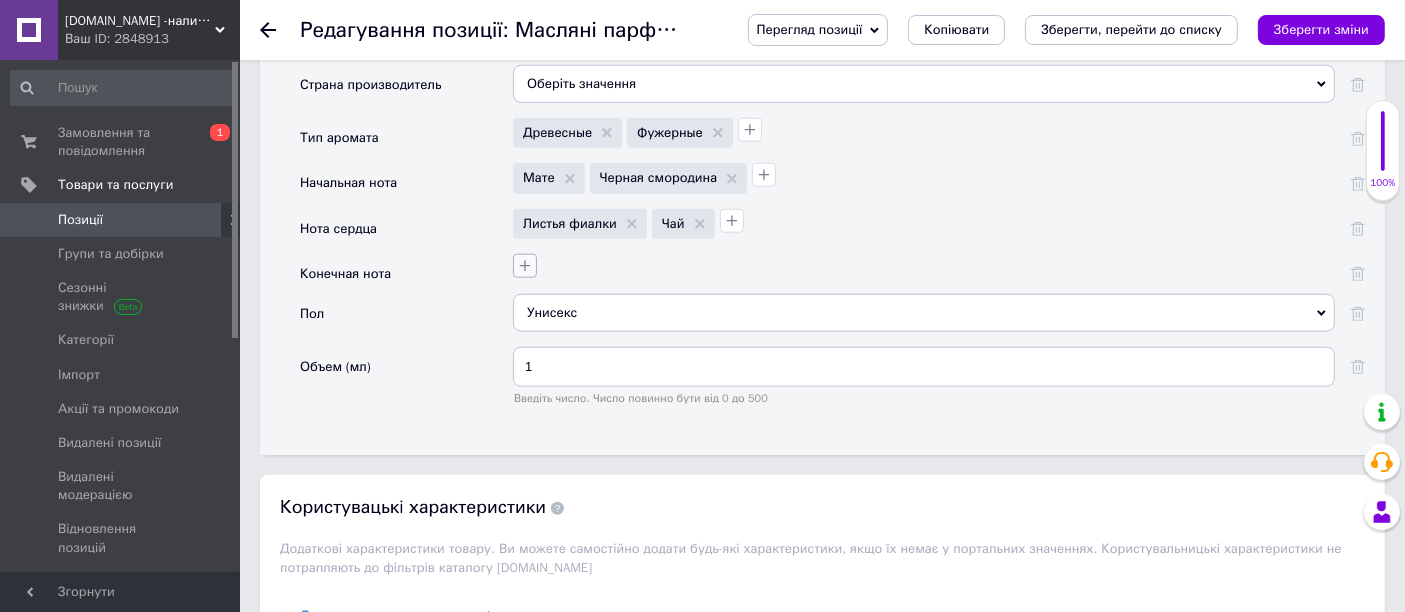 click 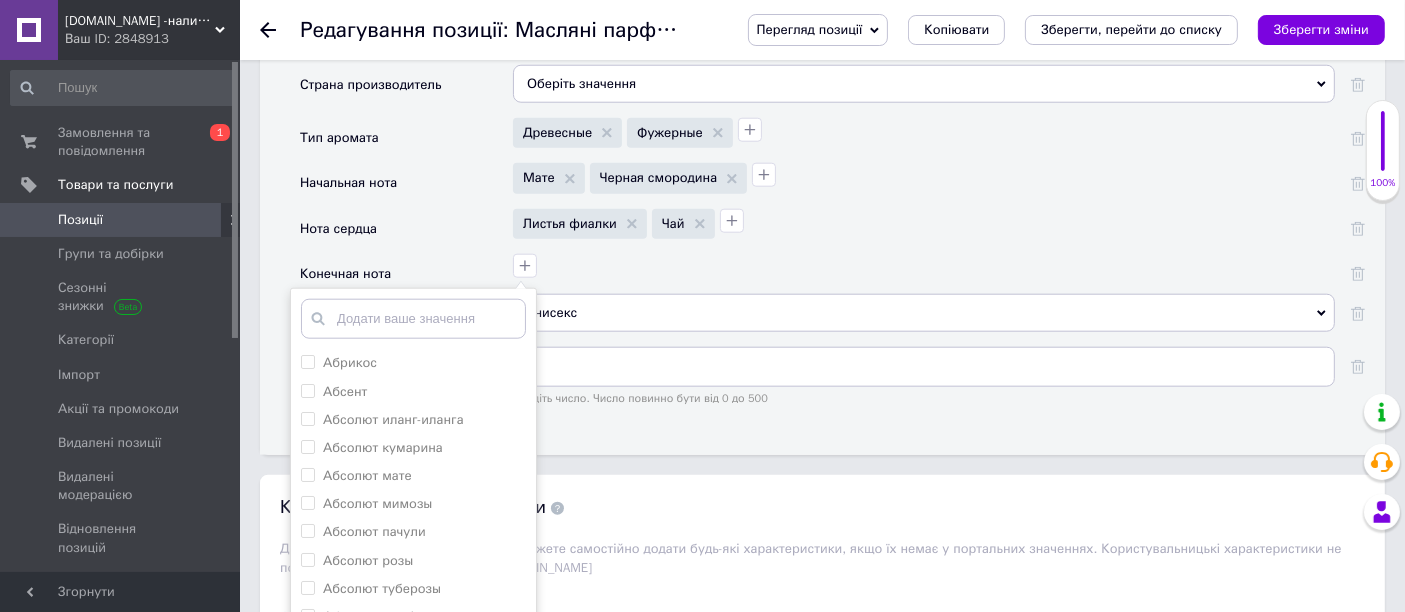 click at bounding box center (413, 319) 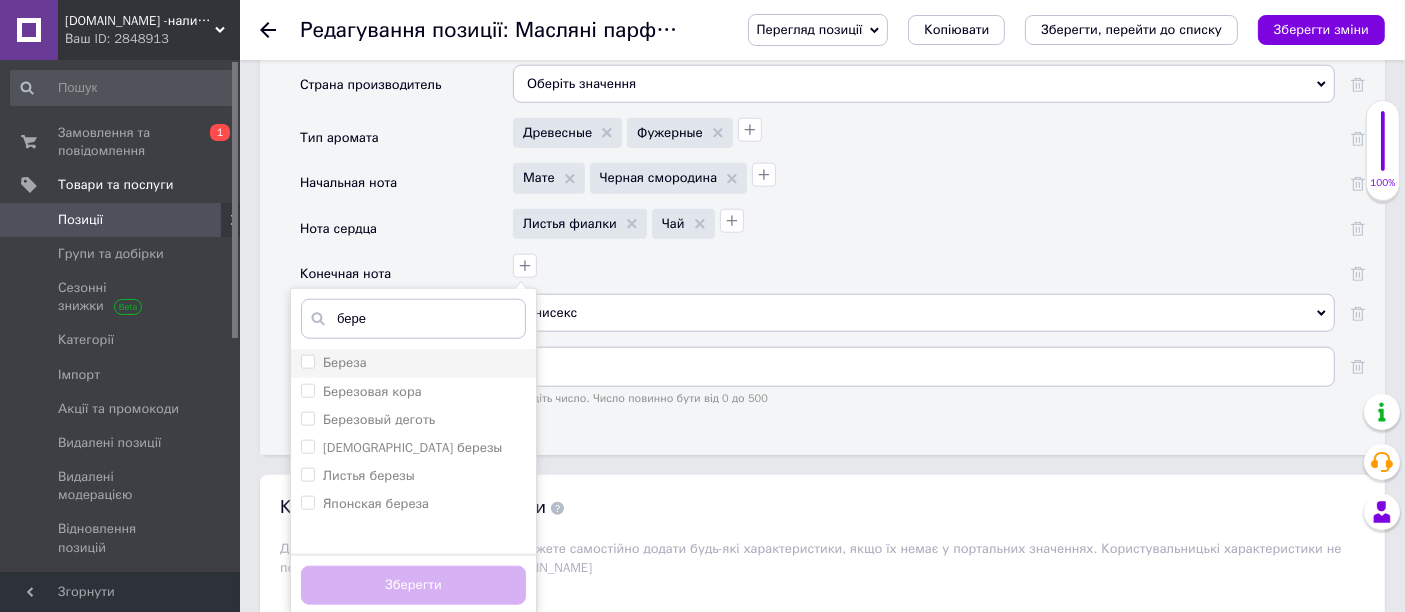 type on "бере" 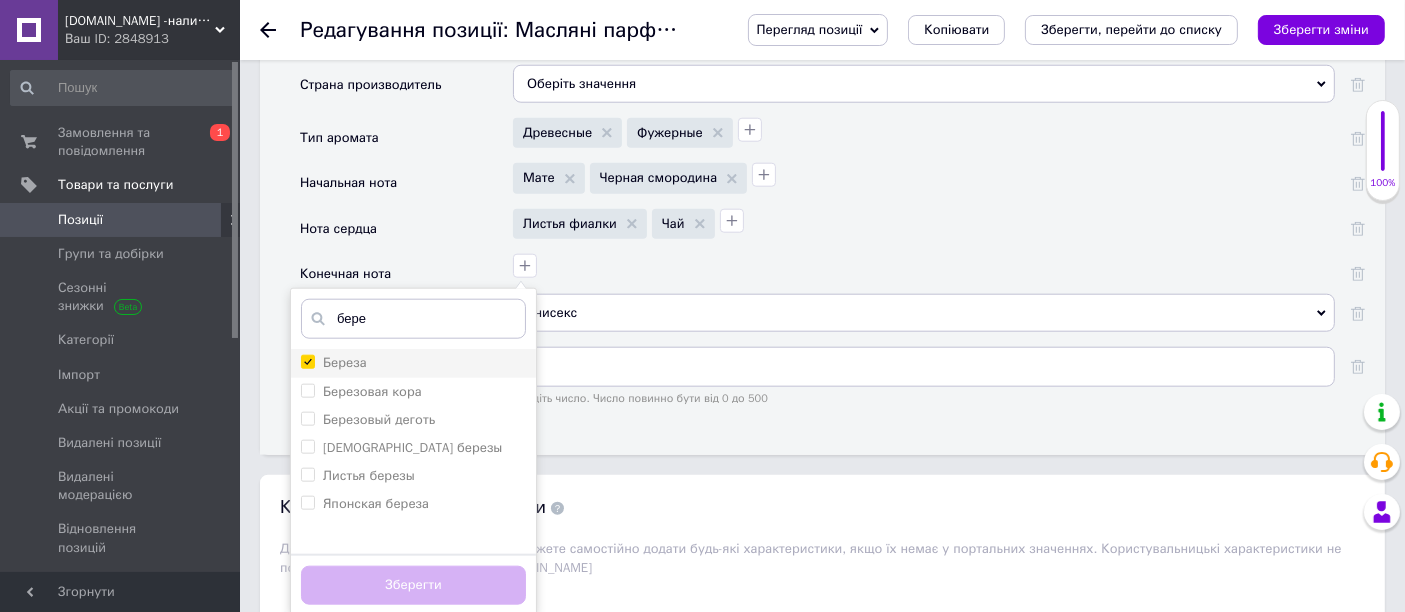 checkbox on "true" 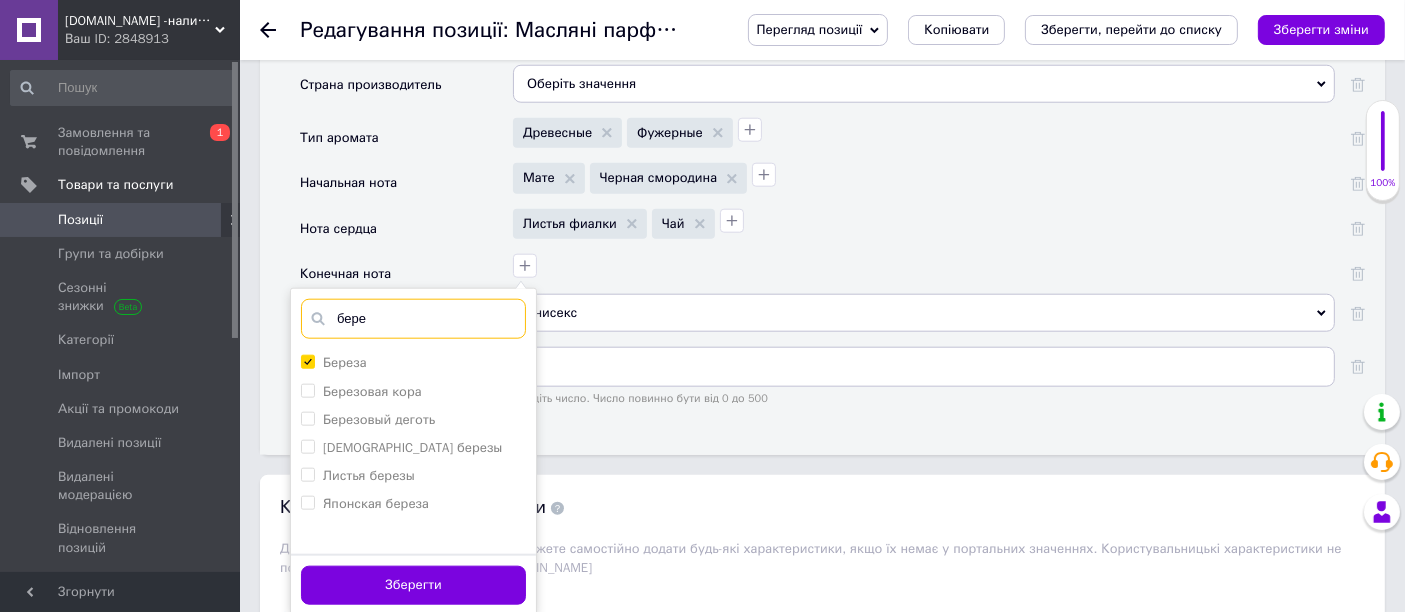 click on "бере" at bounding box center (413, 319) 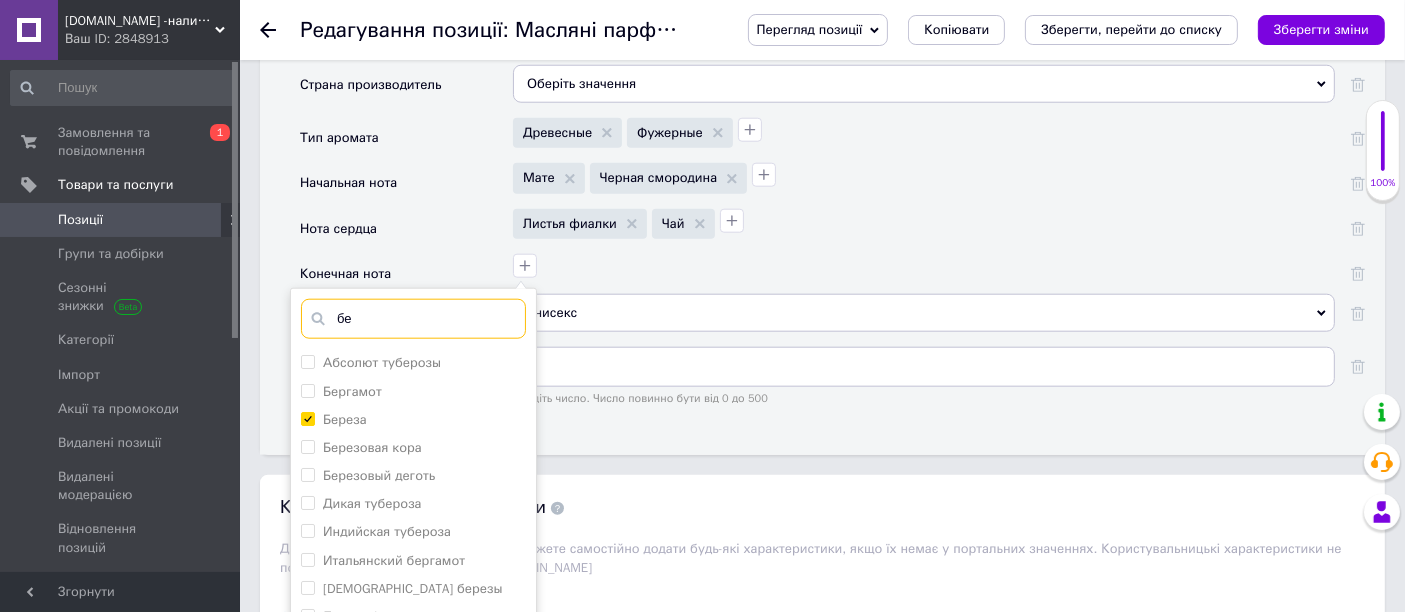 type on "б" 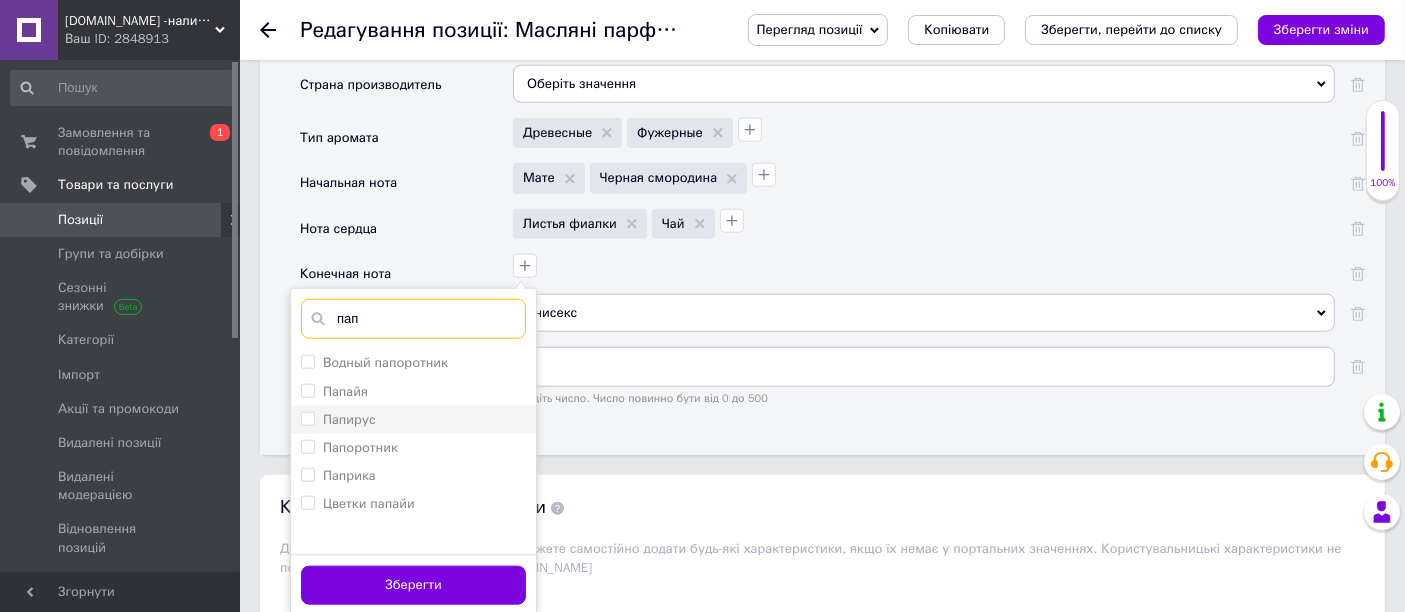 type on "пап" 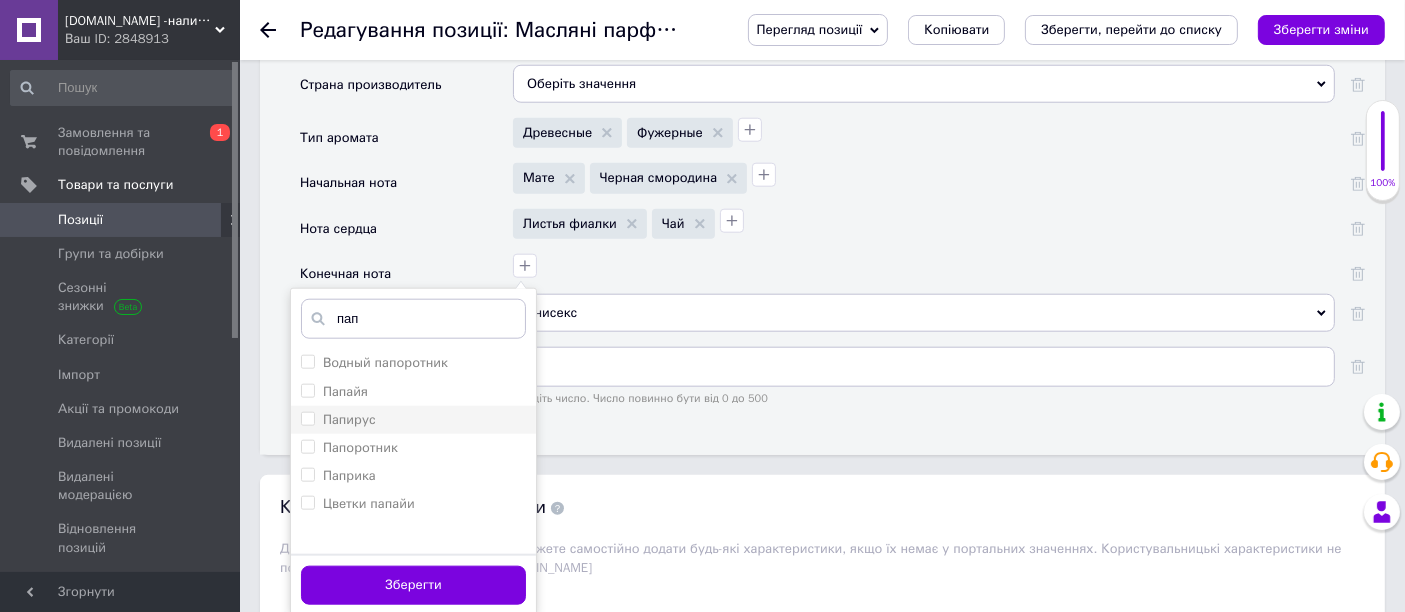 click on "Папирус" at bounding box center [307, 418] 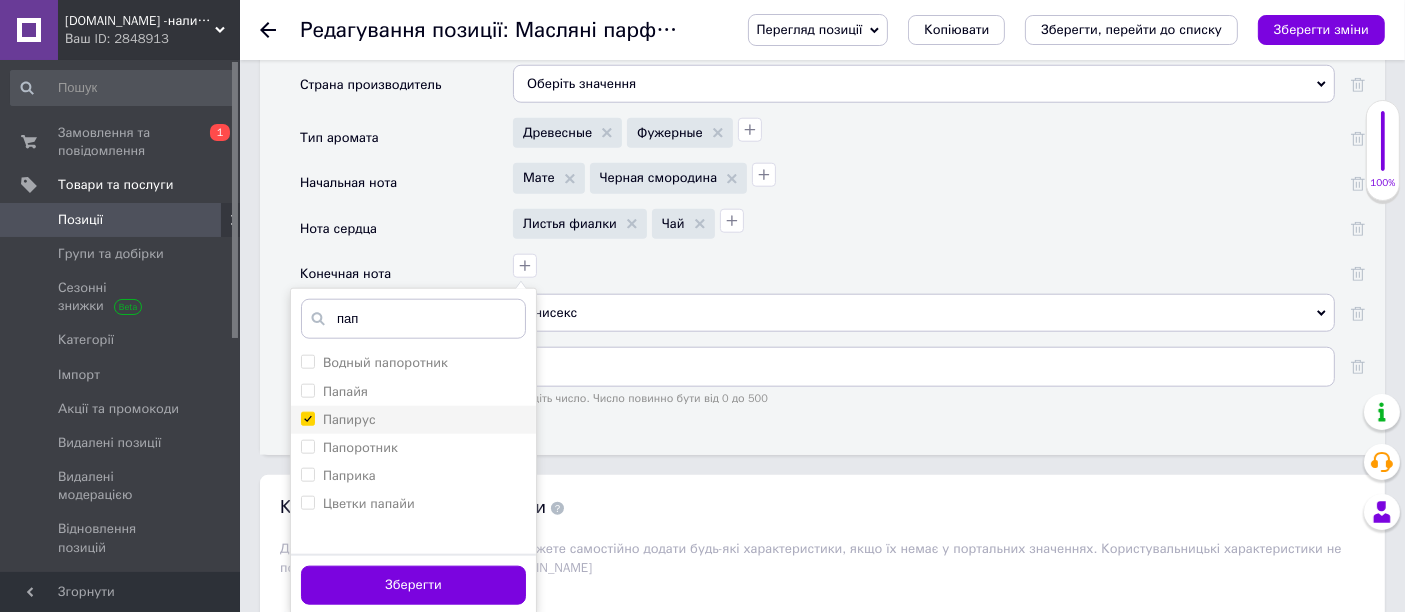 checkbox on "true" 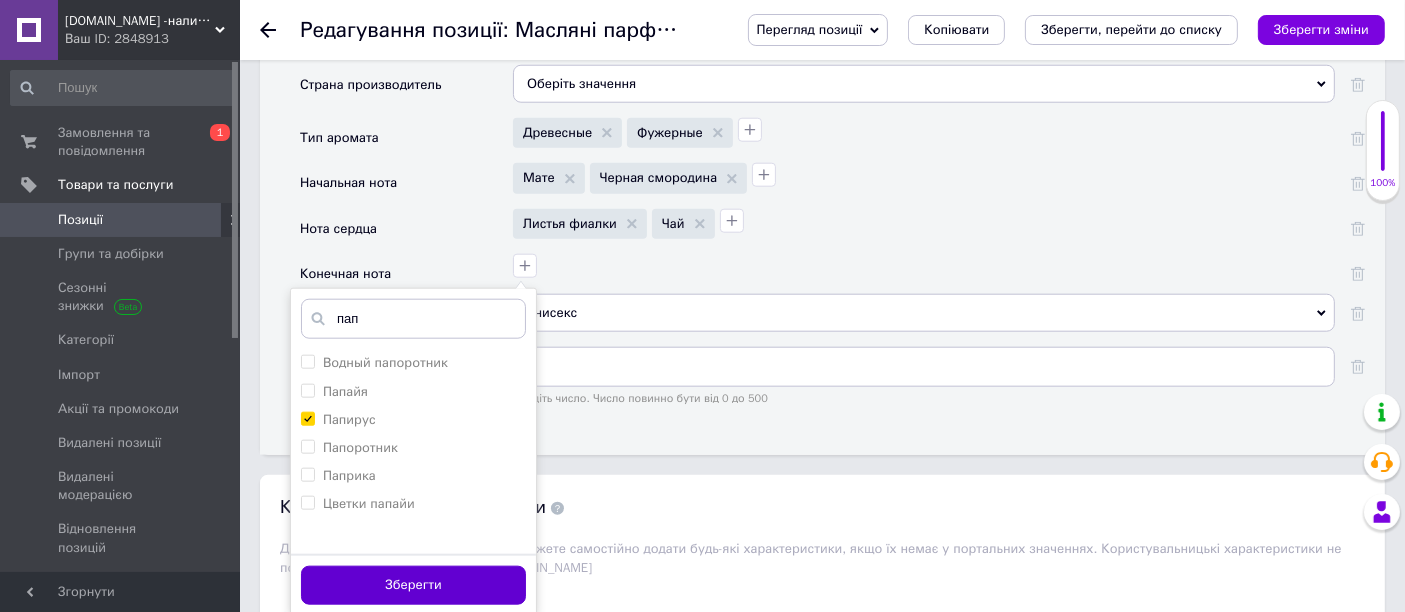 click on "Зберегти" at bounding box center (413, 585) 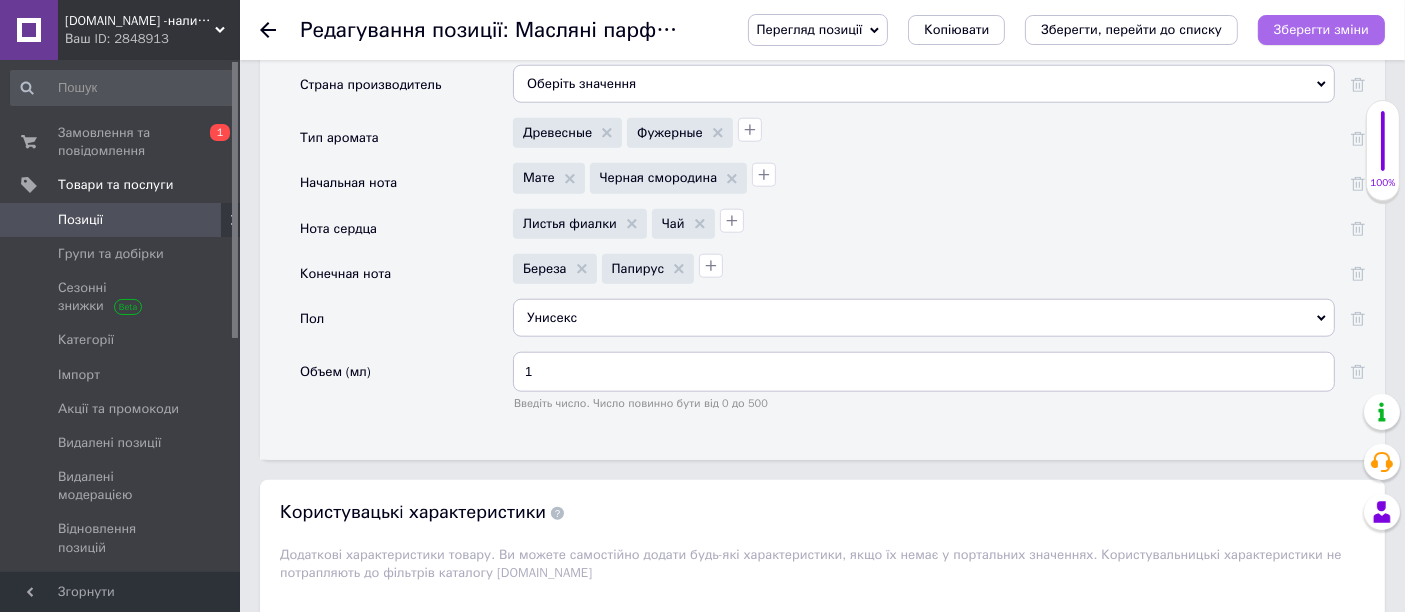 click on "Зберегти зміни" at bounding box center [1321, 29] 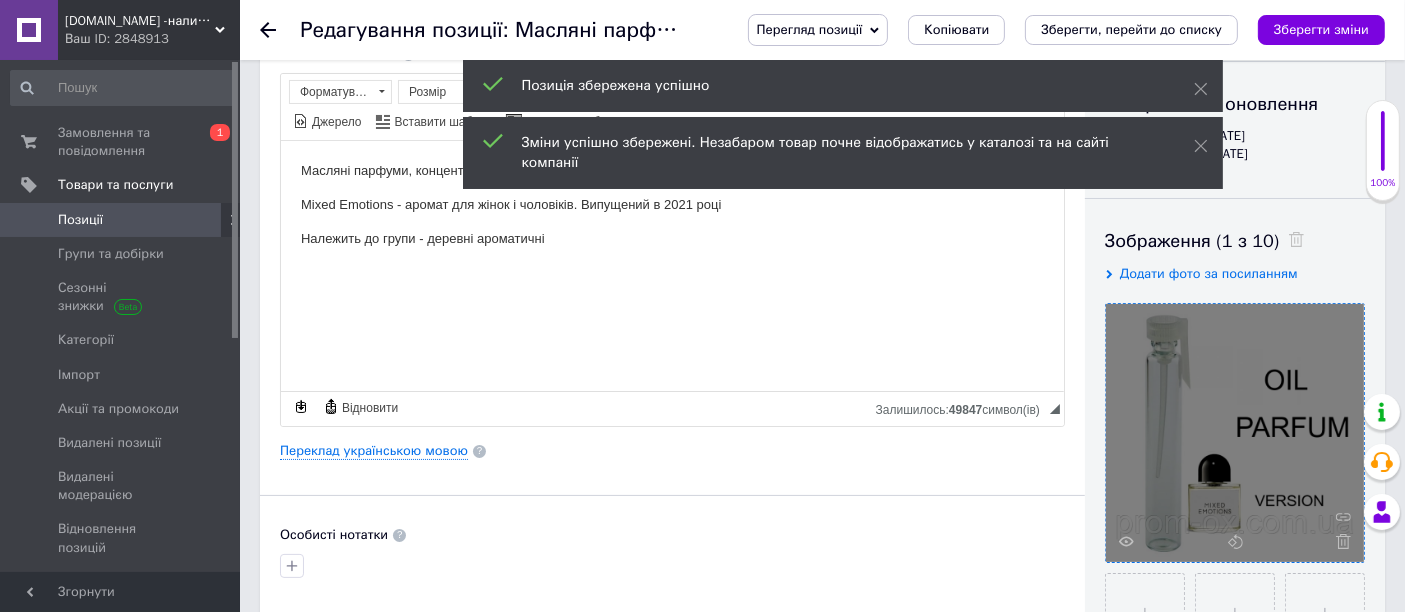 scroll, scrollTop: 0, scrollLeft: 0, axis: both 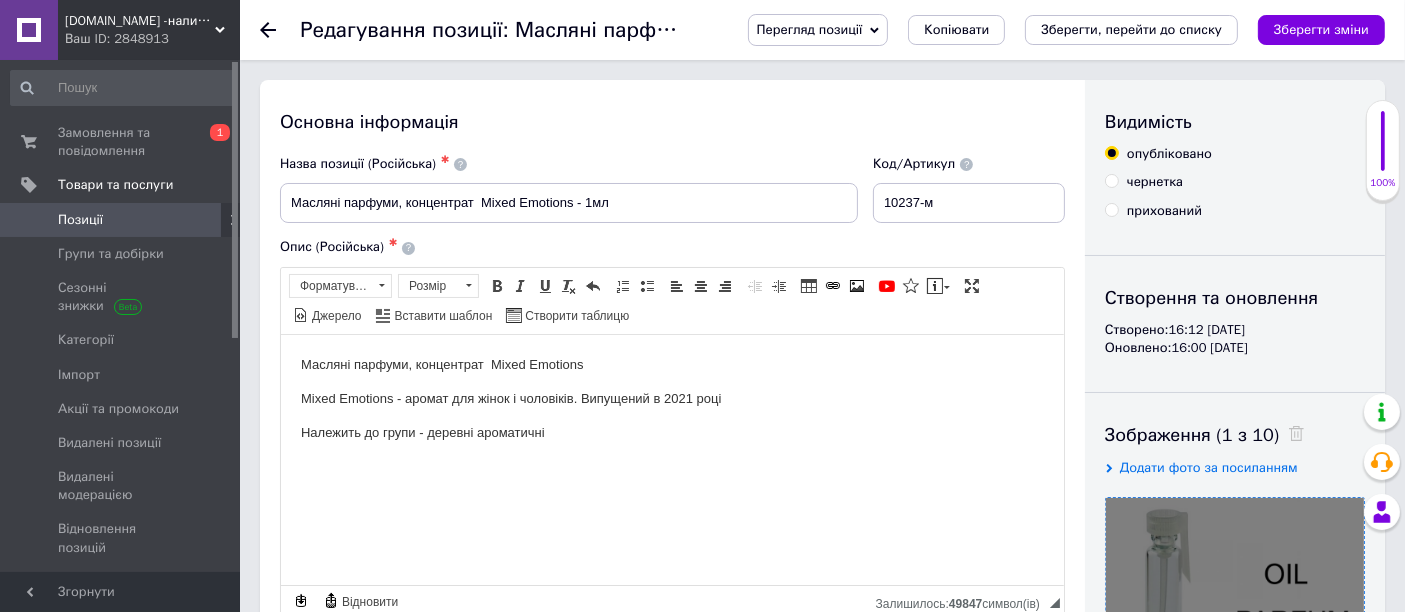 click 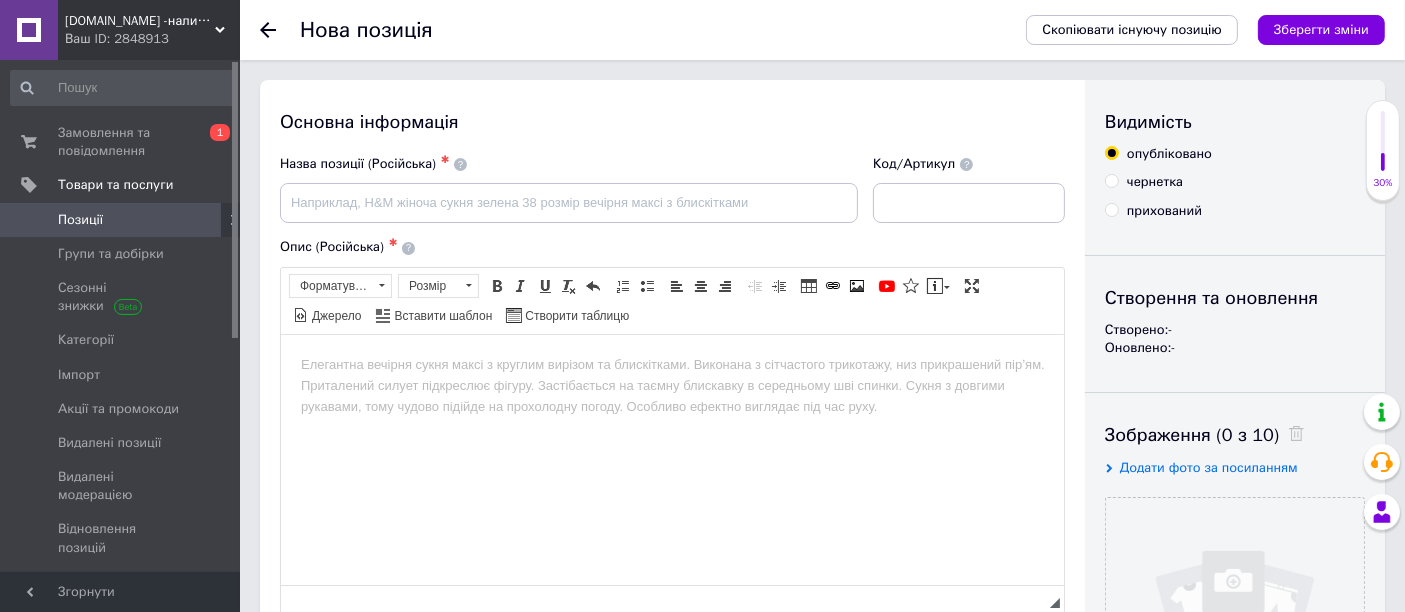 scroll, scrollTop: 0, scrollLeft: 0, axis: both 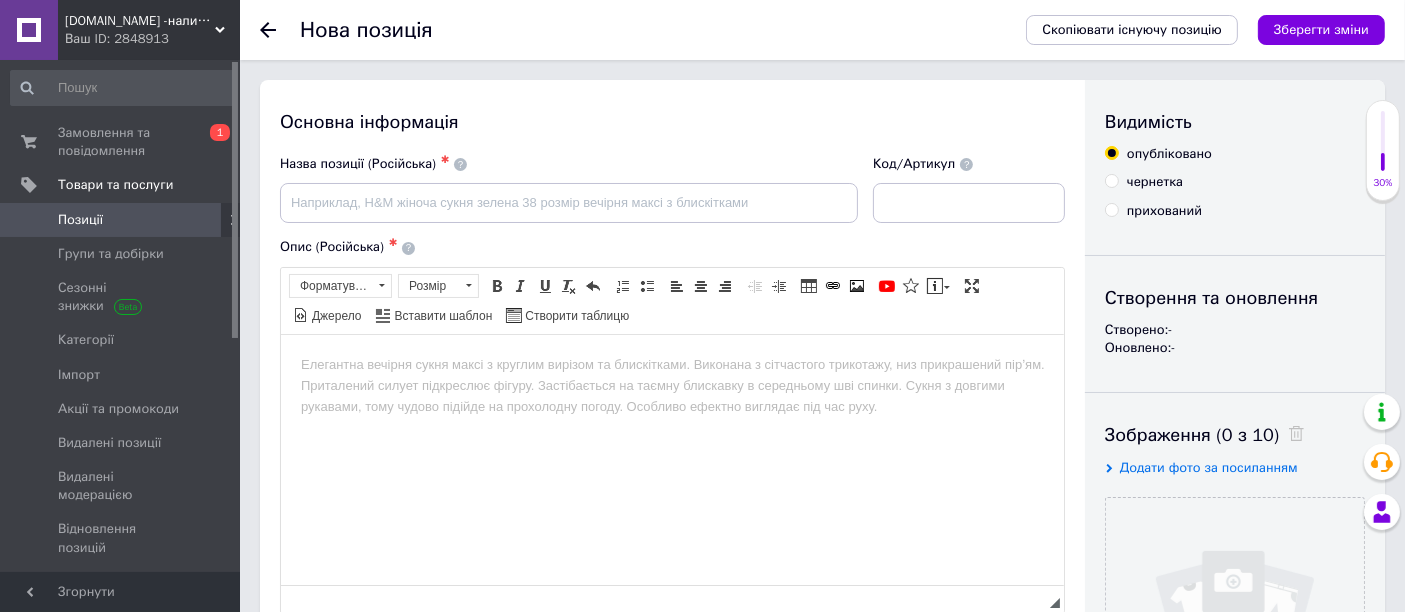 click 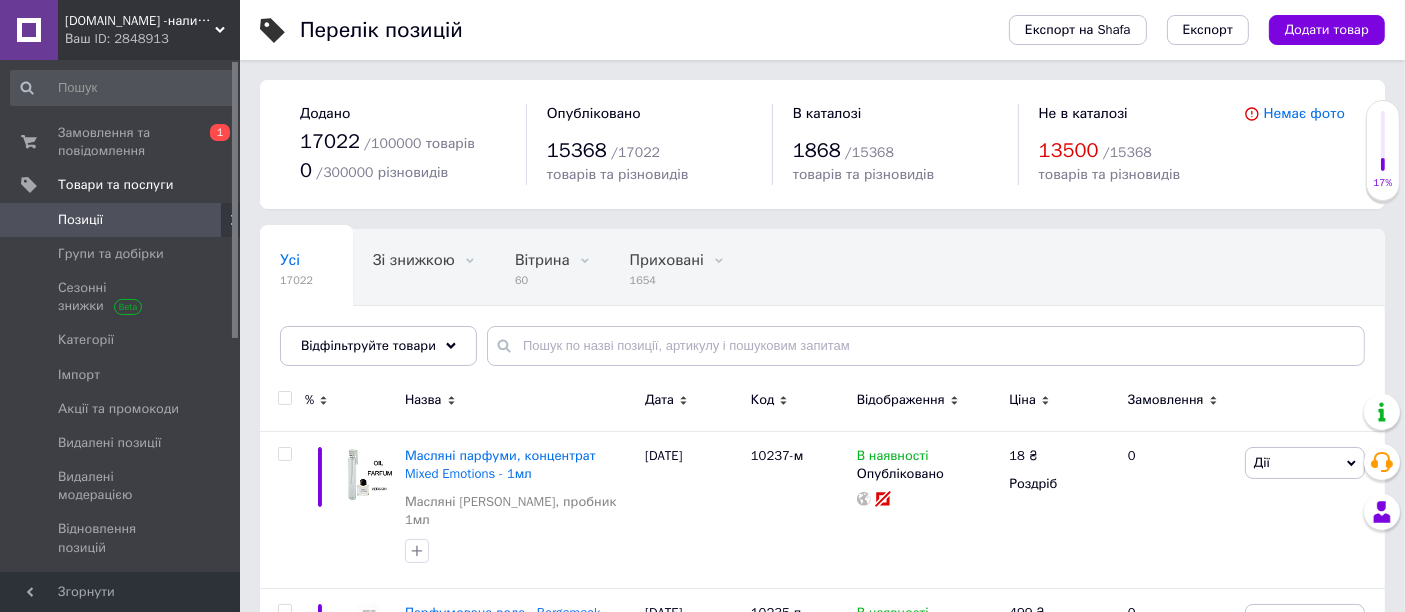 scroll, scrollTop: 111, scrollLeft: 0, axis: vertical 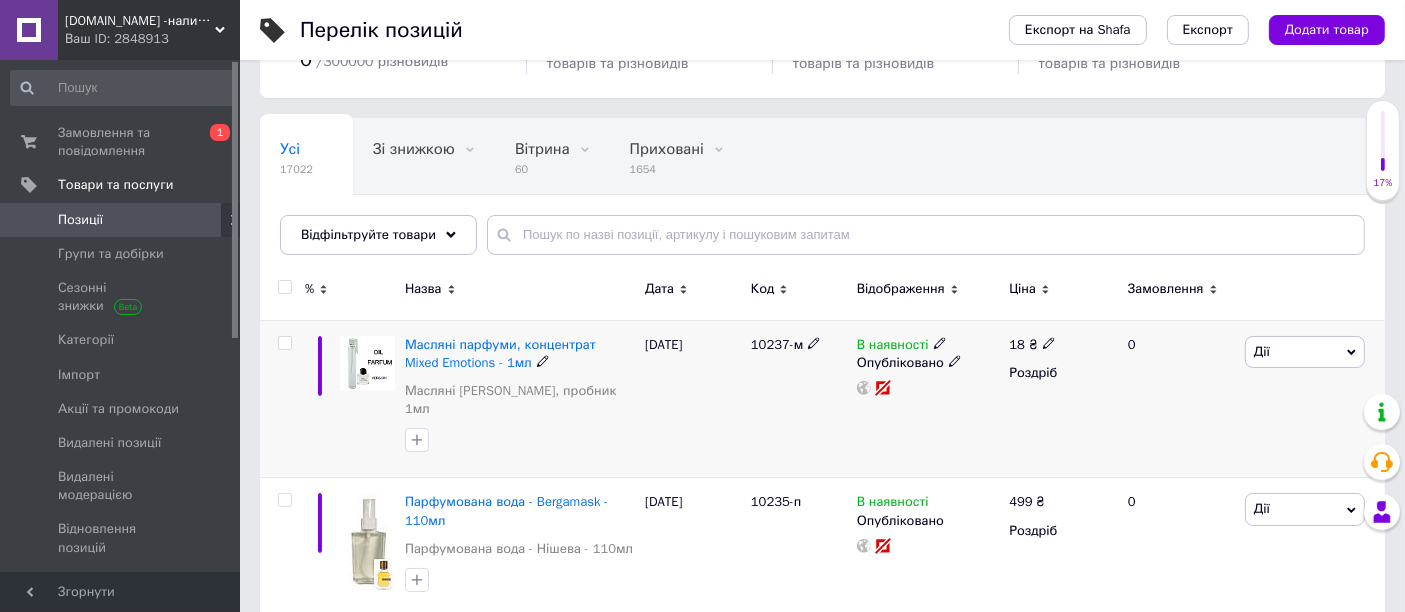 click on "Дії" at bounding box center (1305, 352) 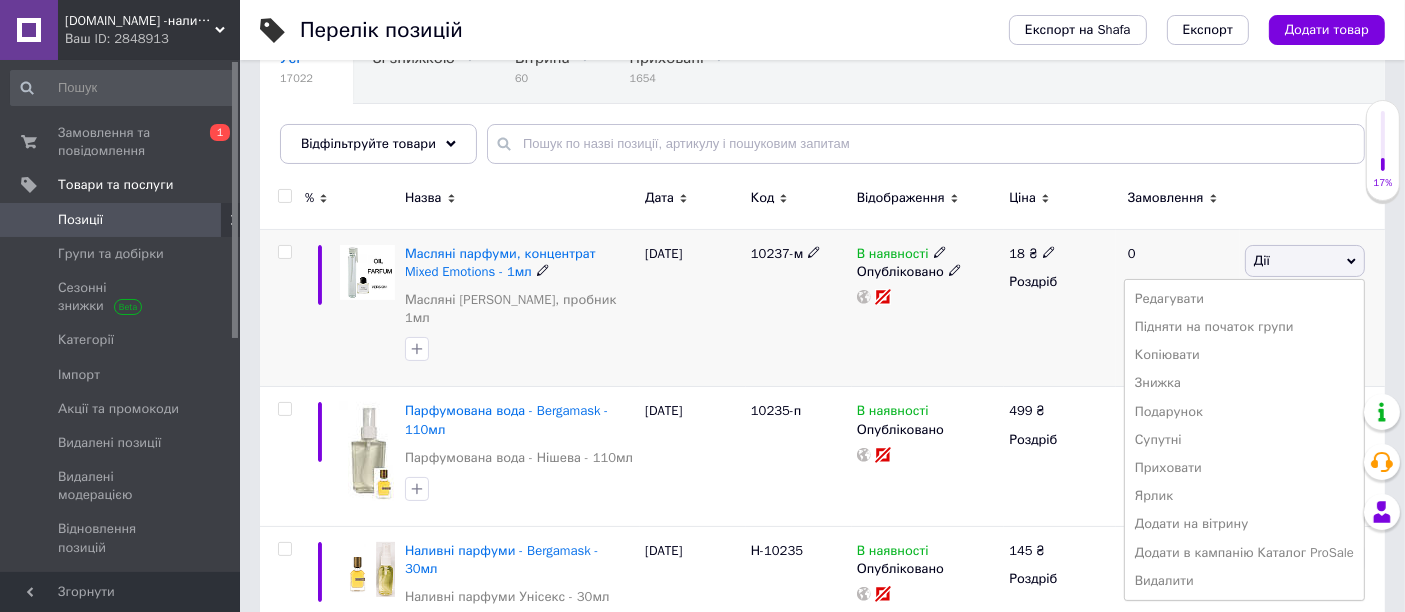 scroll, scrollTop: 222, scrollLeft: 0, axis: vertical 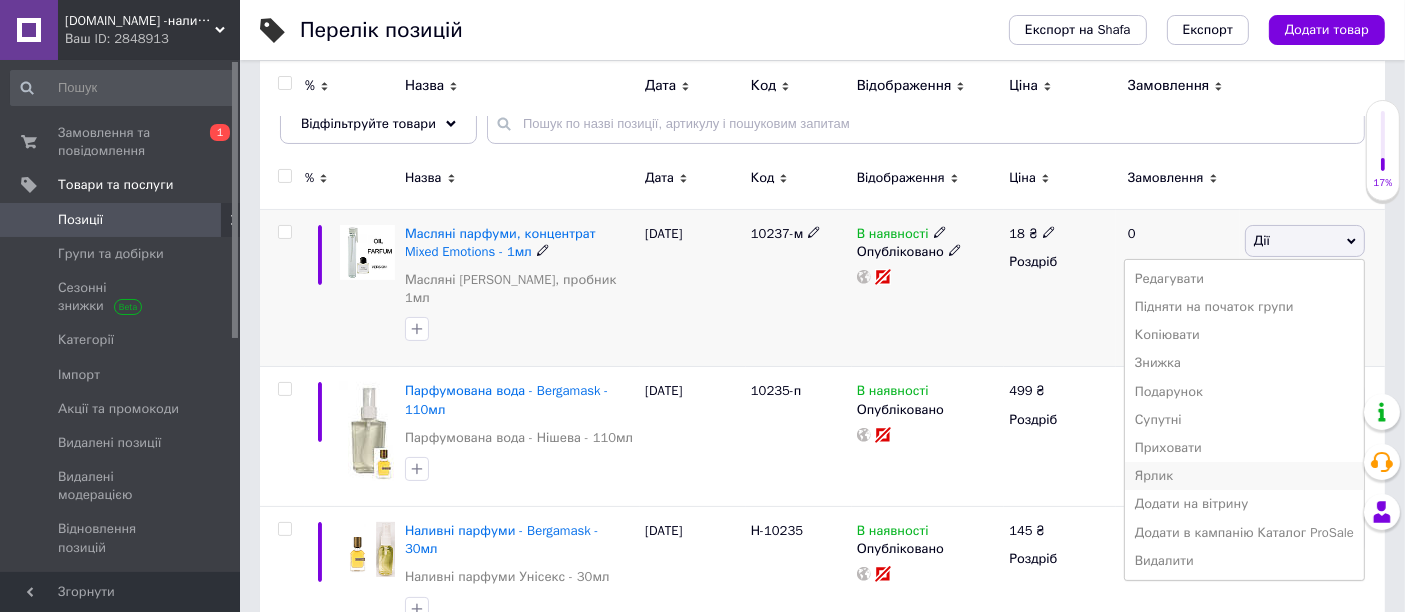 click on "Ярлик" at bounding box center [1244, 476] 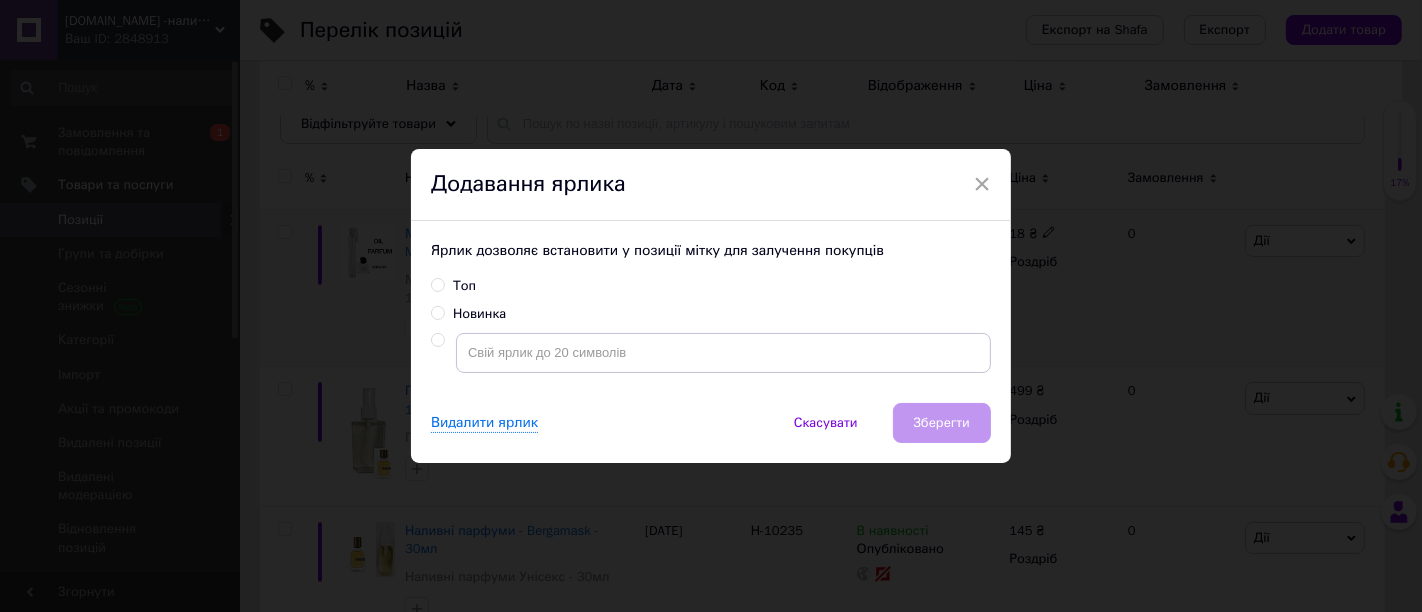 click on "Новинка" at bounding box center [437, 312] 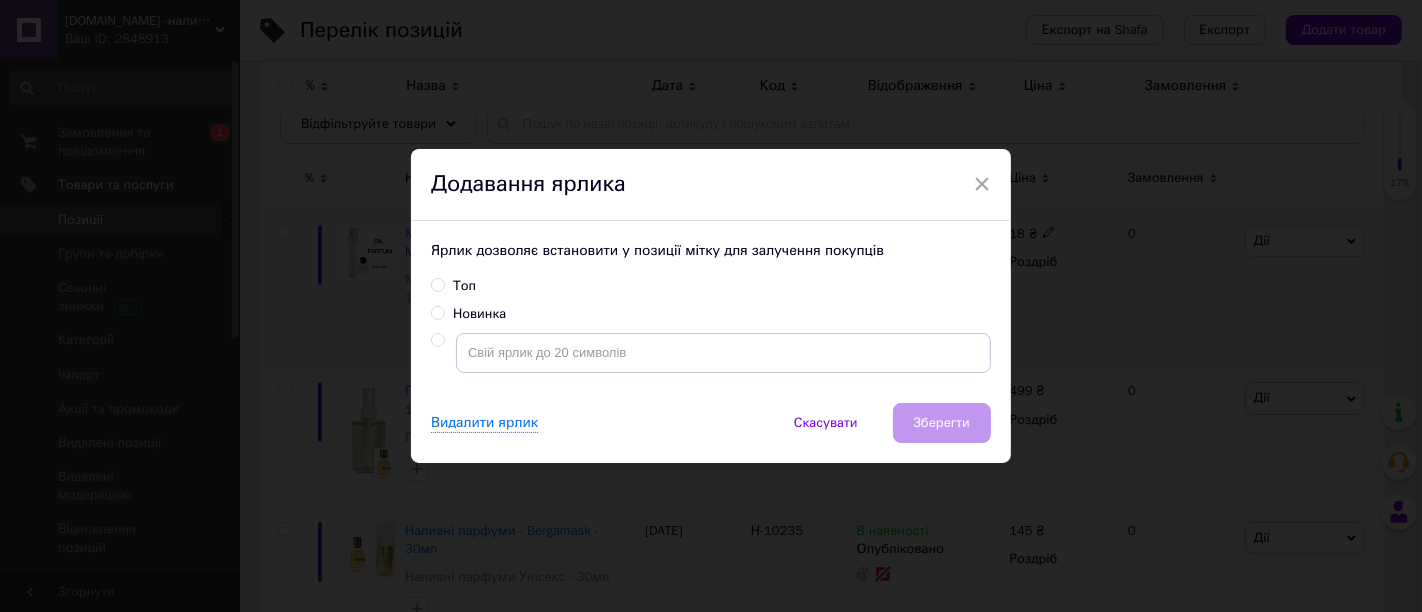 radio on "true" 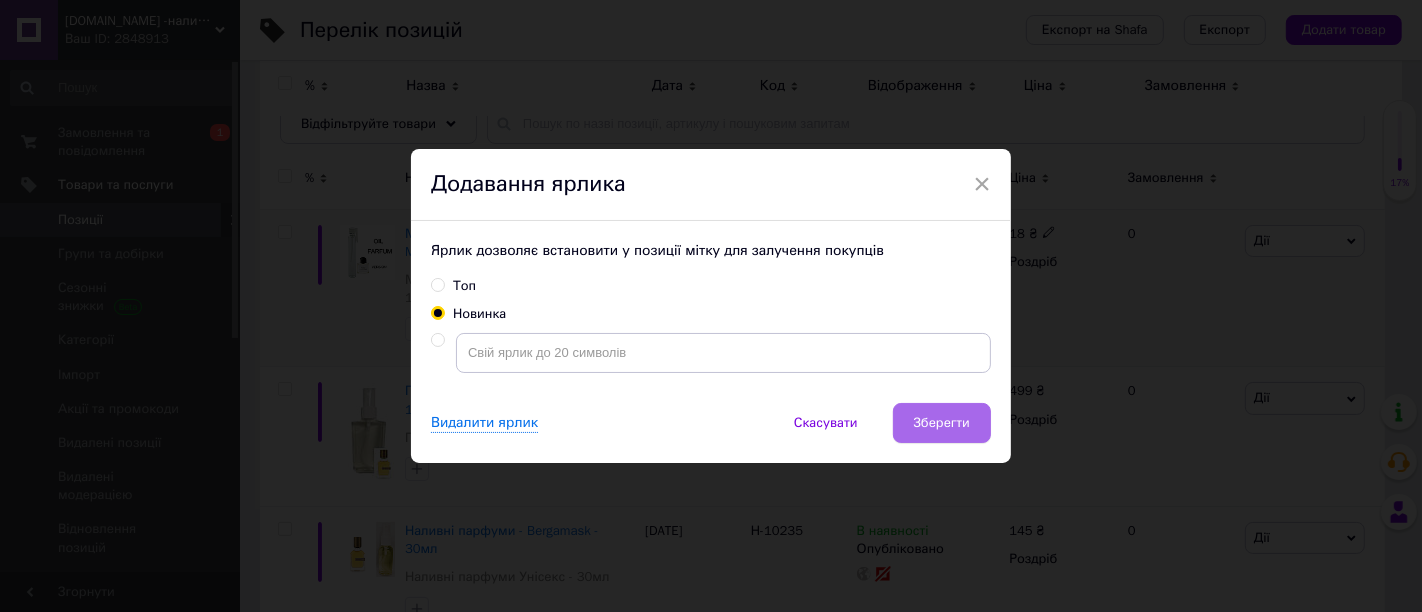 click on "Зберегти" at bounding box center [942, 423] 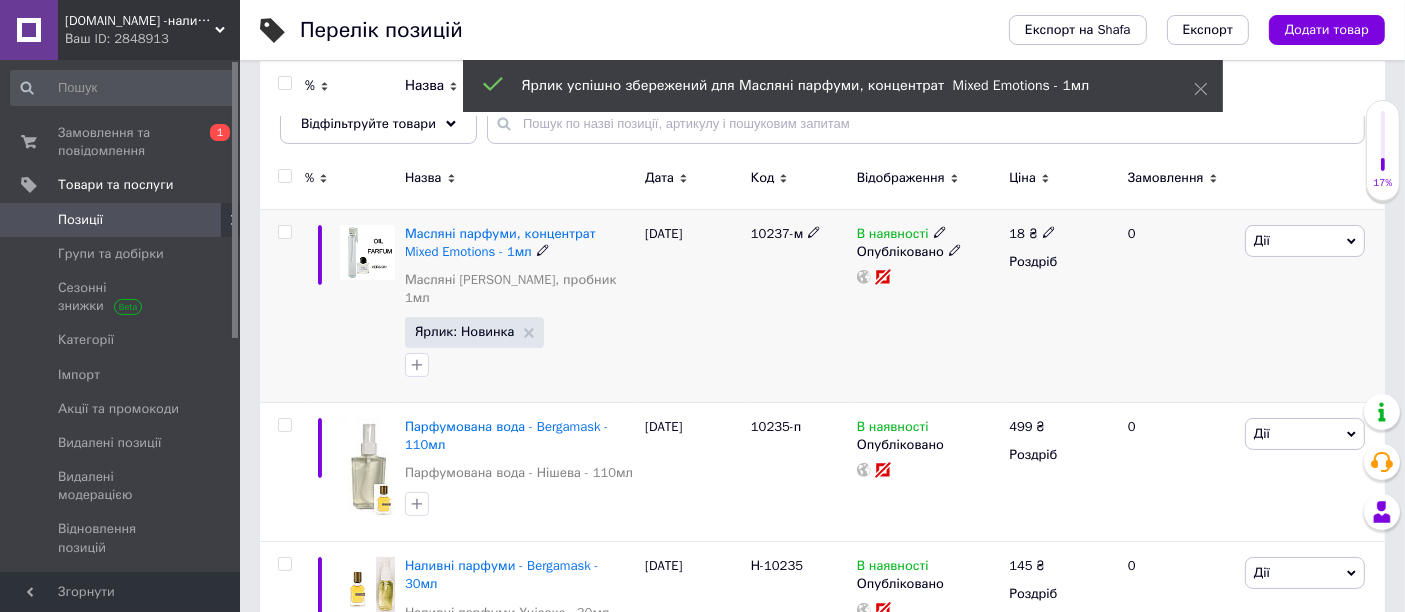 click on "Дії" at bounding box center [1305, 241] 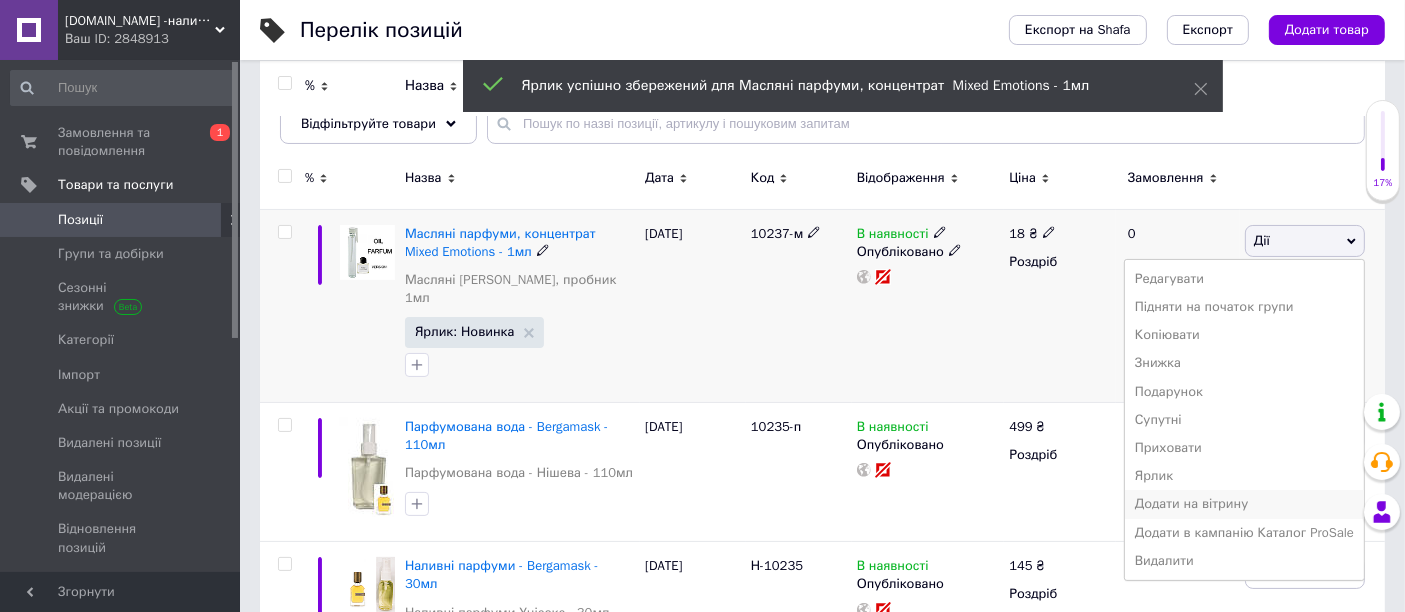 click on "Додати на вітрину" at bounding box center [1244, 504] 